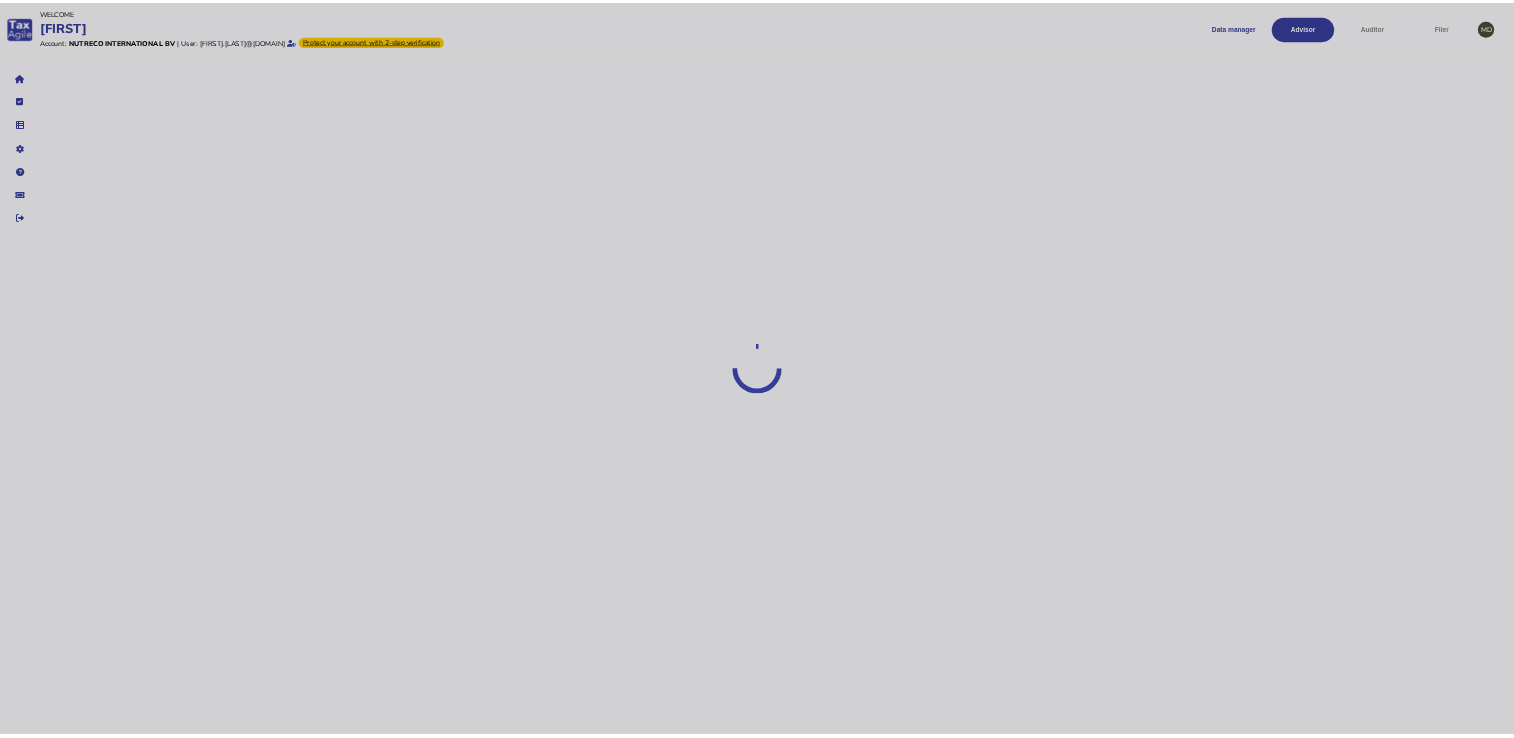 scroll, scrollTop: 0, scrollLeft: 0, axis: both 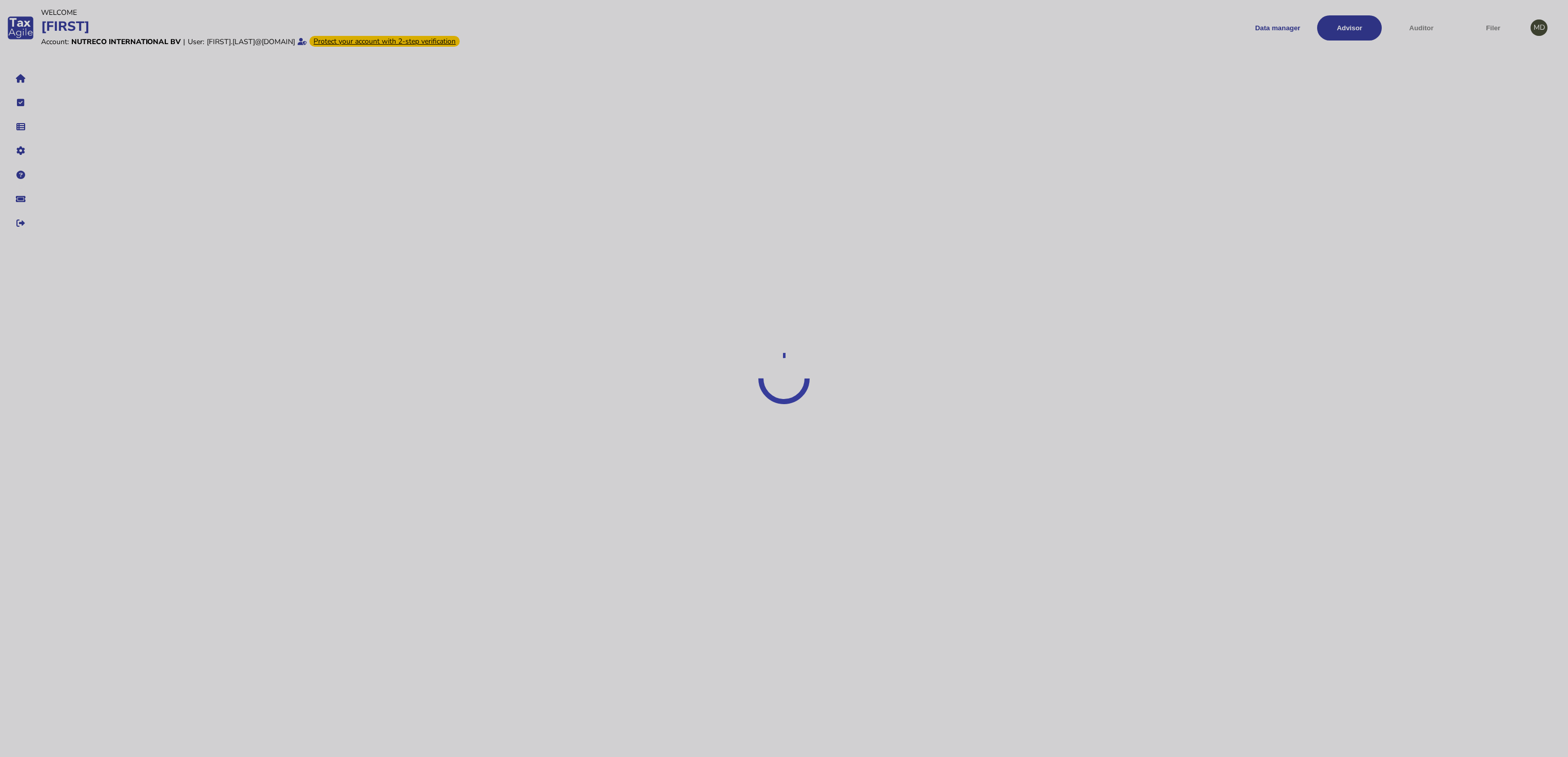 select on "*****" 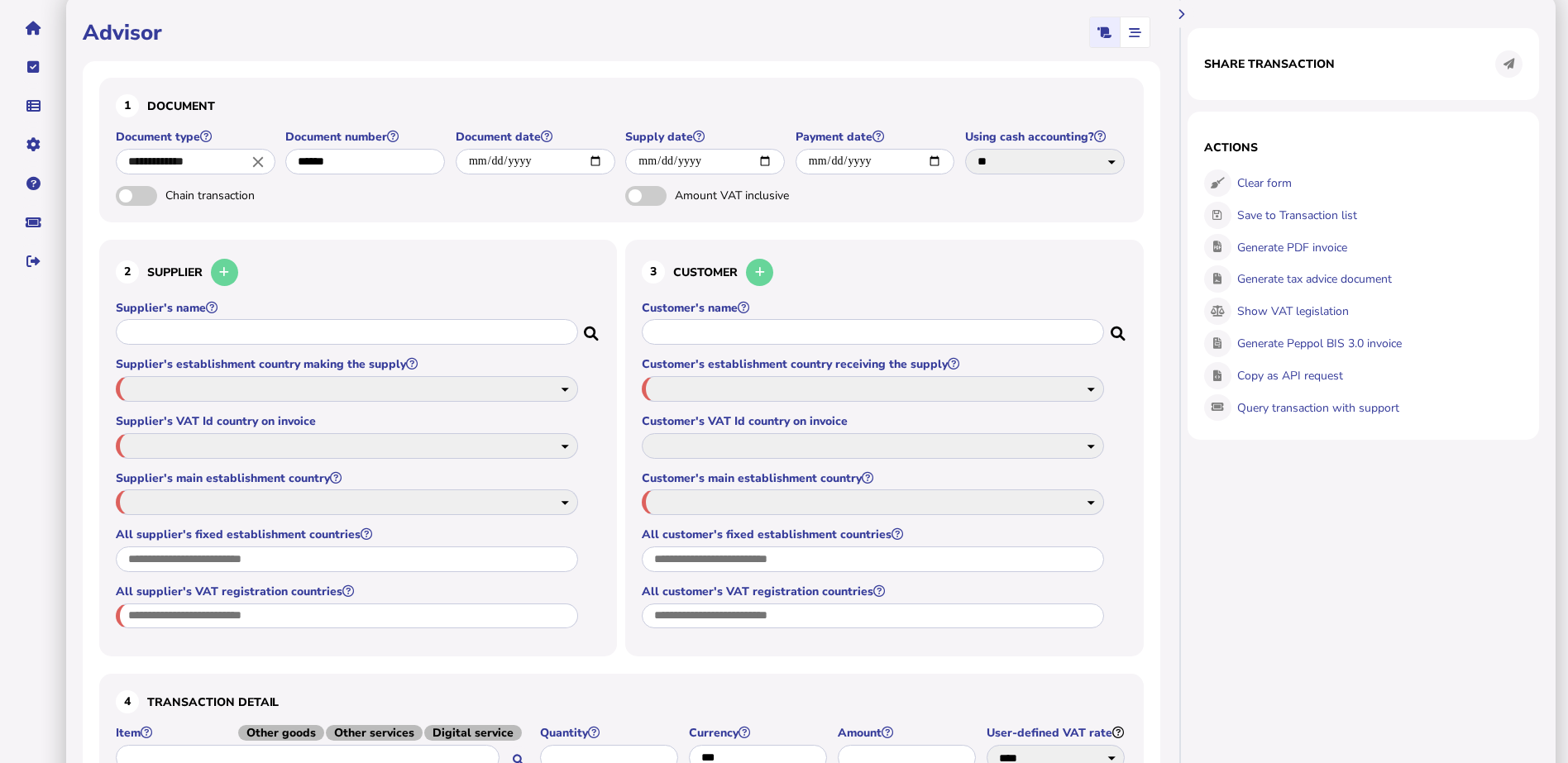 scroll, scrollTop: 62, scrollLeft: 0, axis: vertical 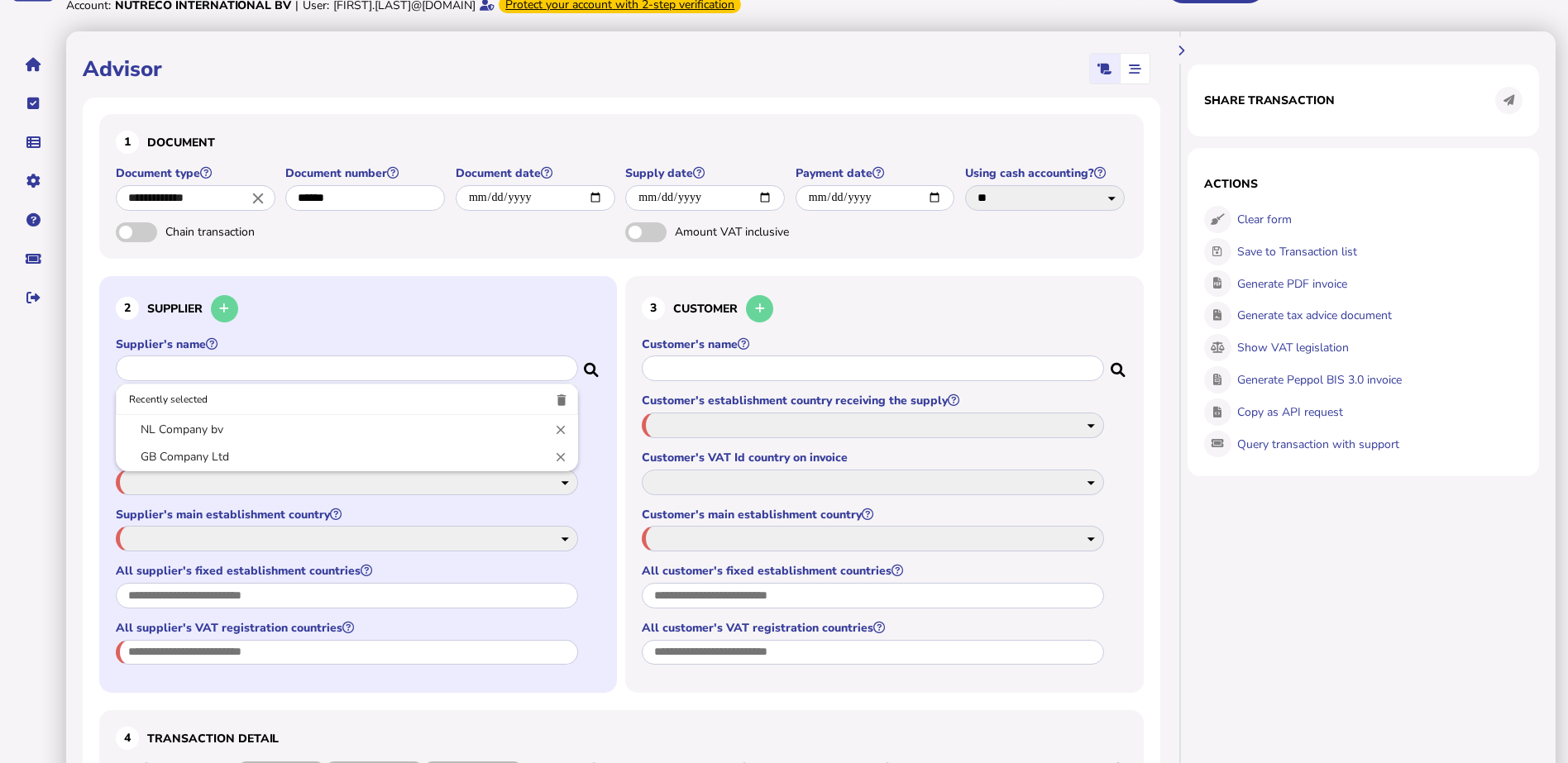 click at bounding box center [347, 368] 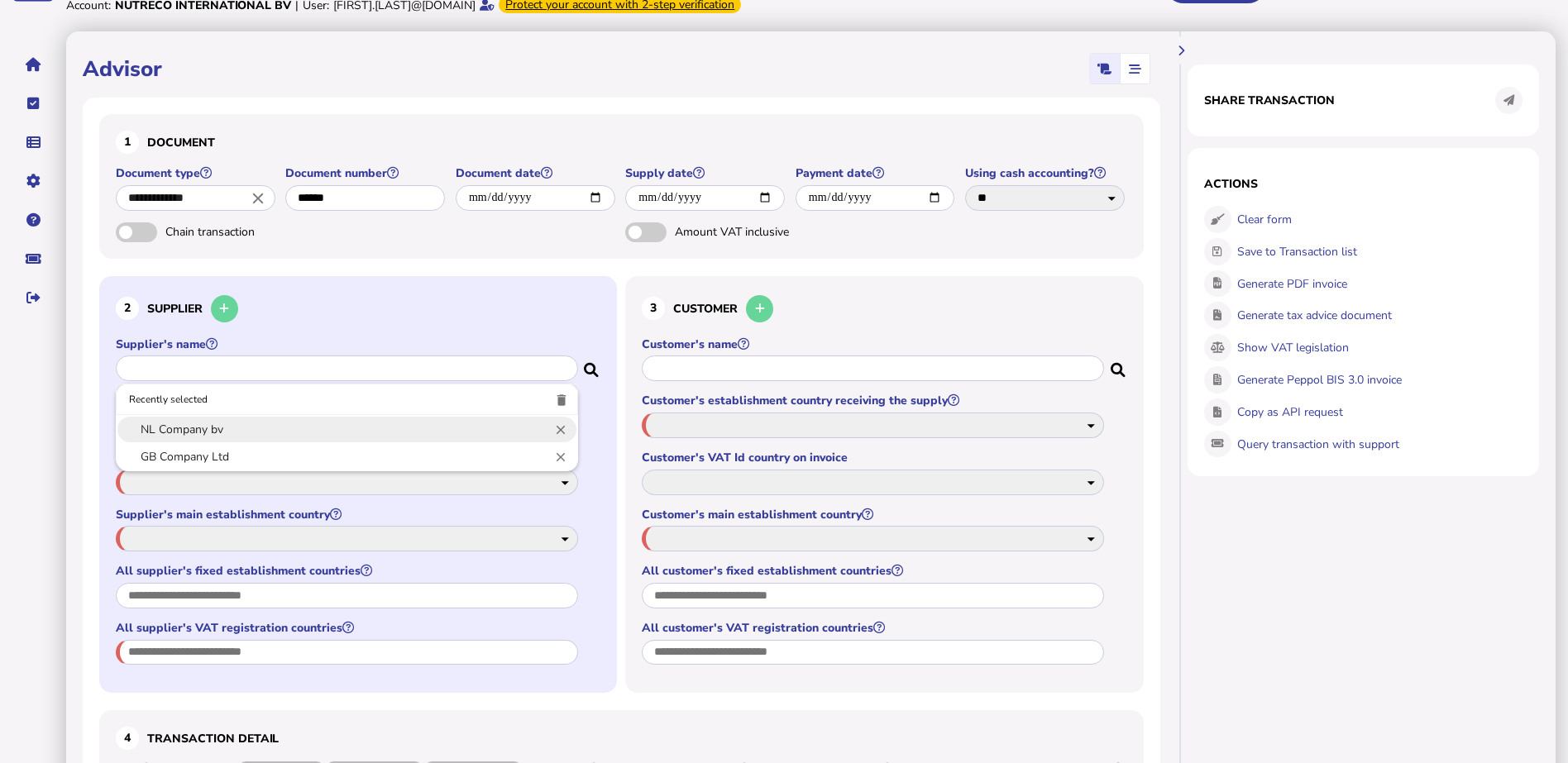 click on "NL Company bv" at bounding box center (347, 429) 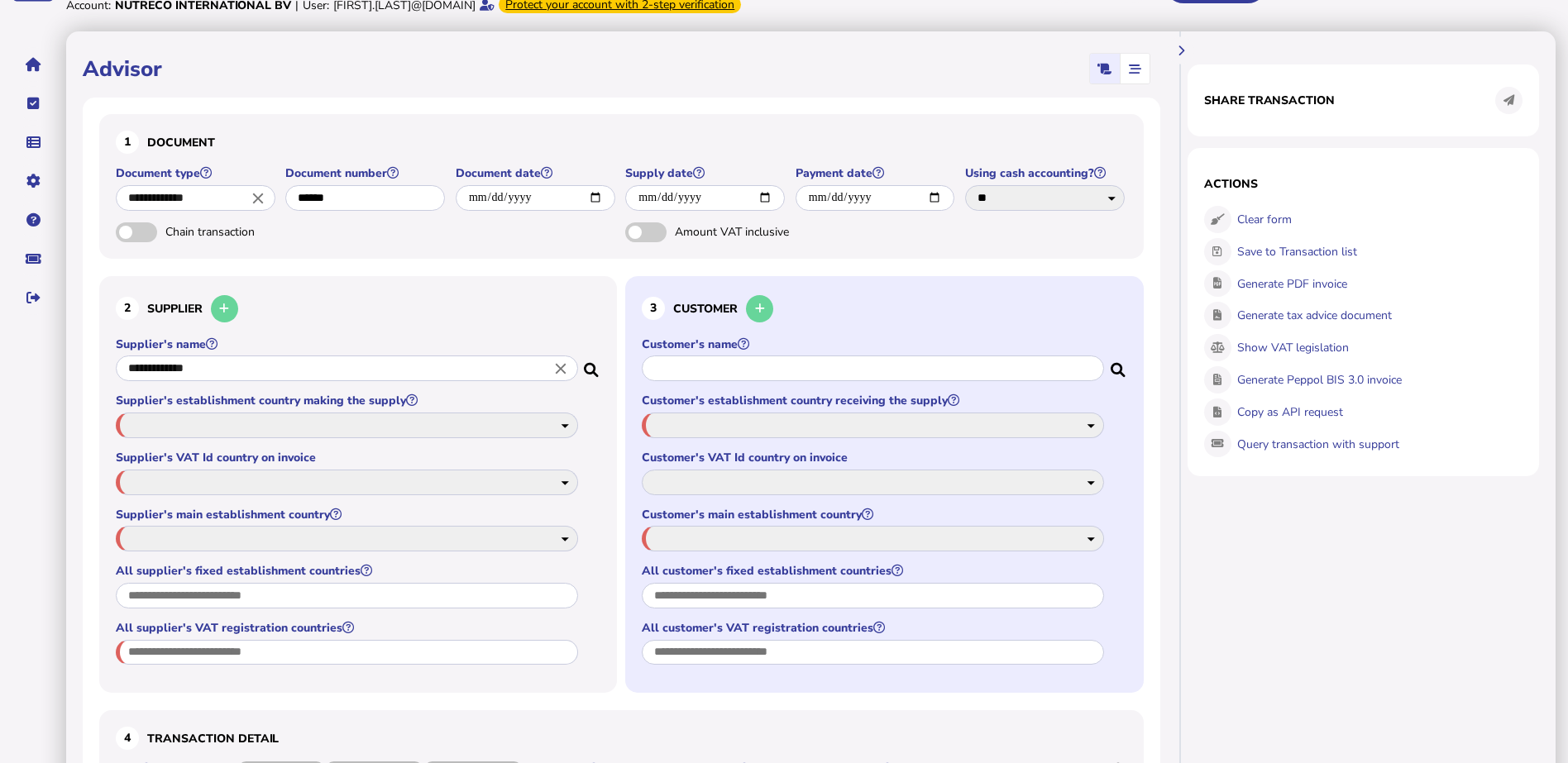 select on "**" 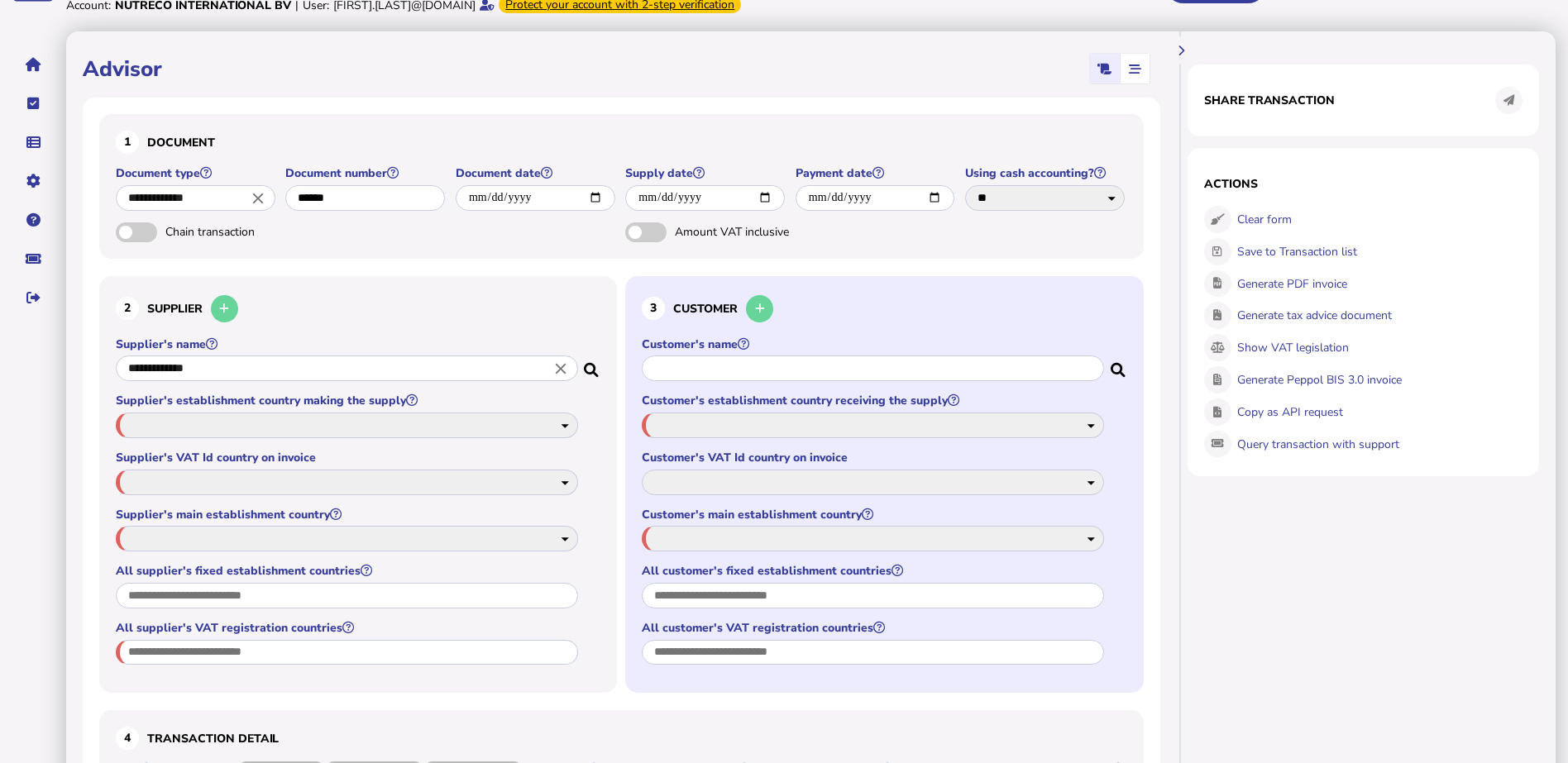 select on "**" 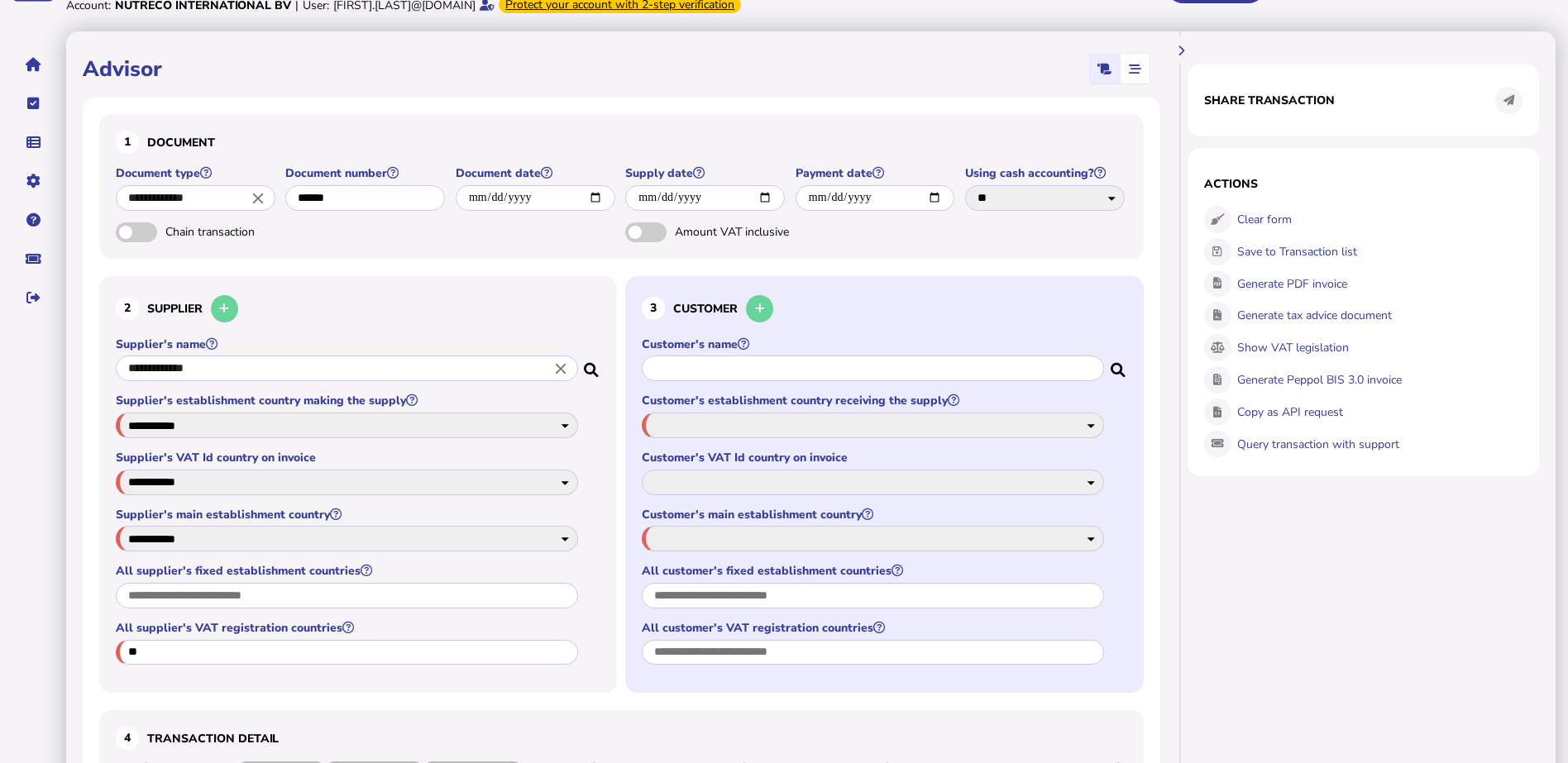 select on "**" 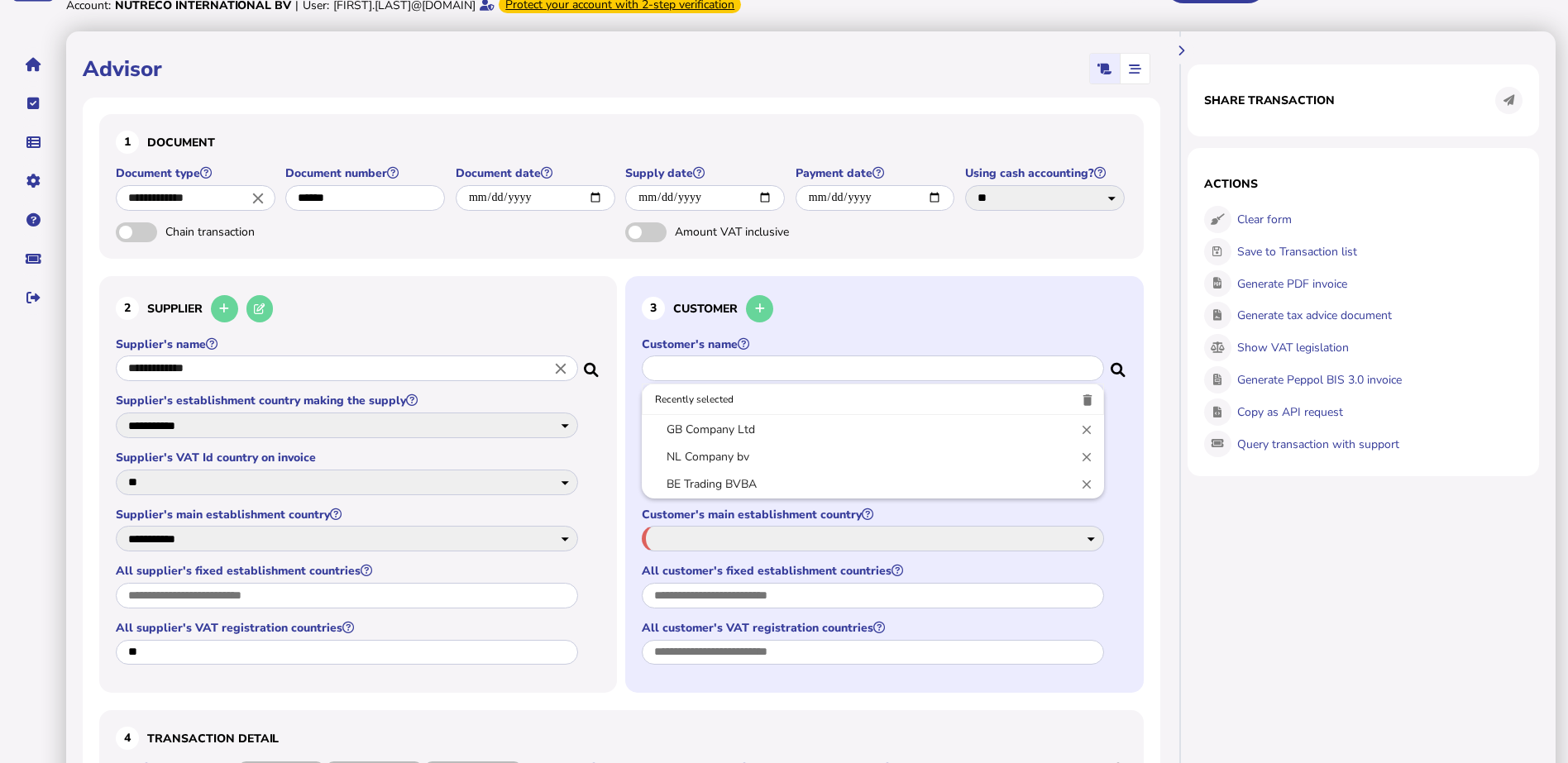 click at bounding box center [872, 368] 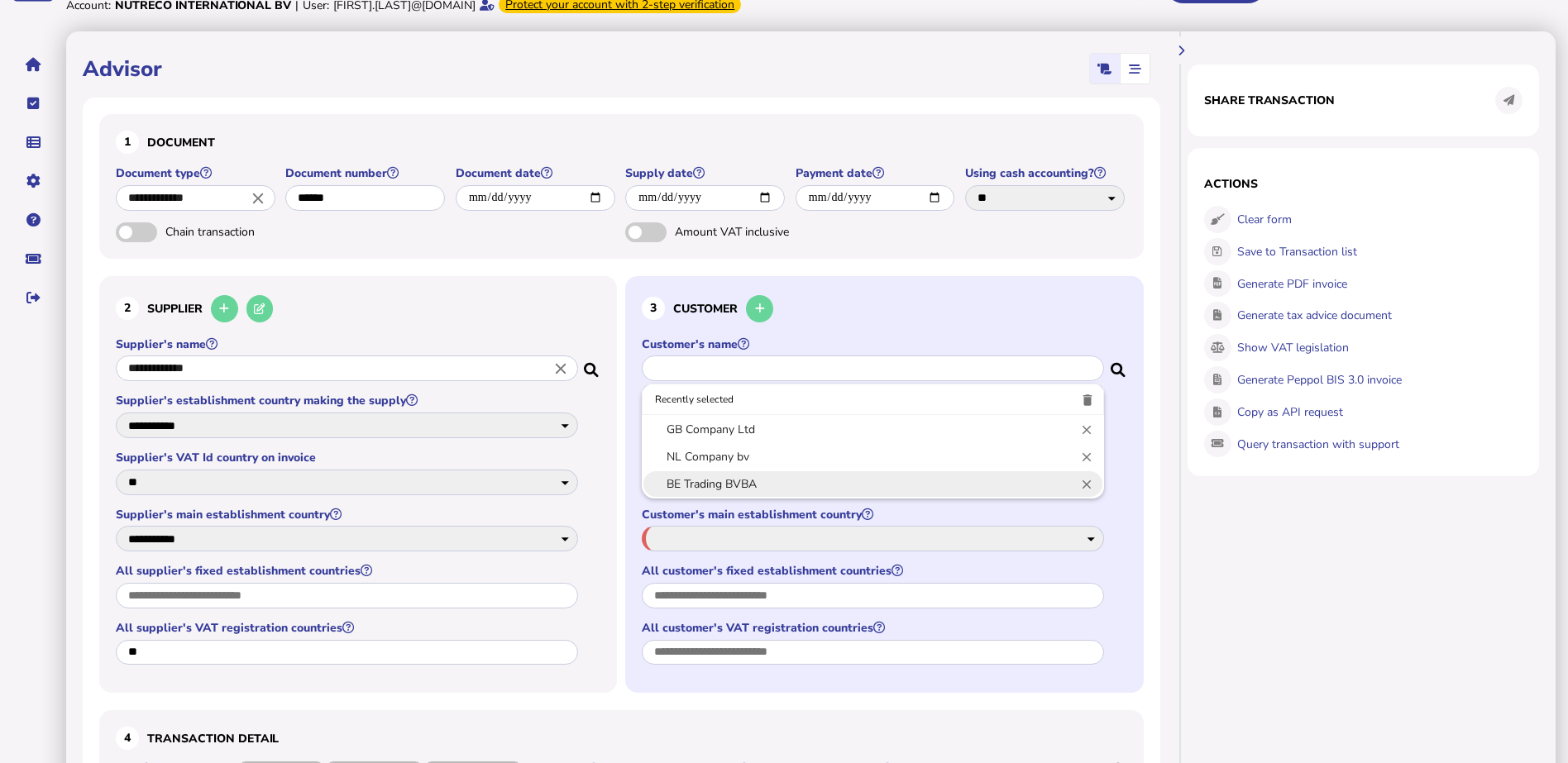 click on "BE Trading BVBA close" at bounding box center [872, 484] 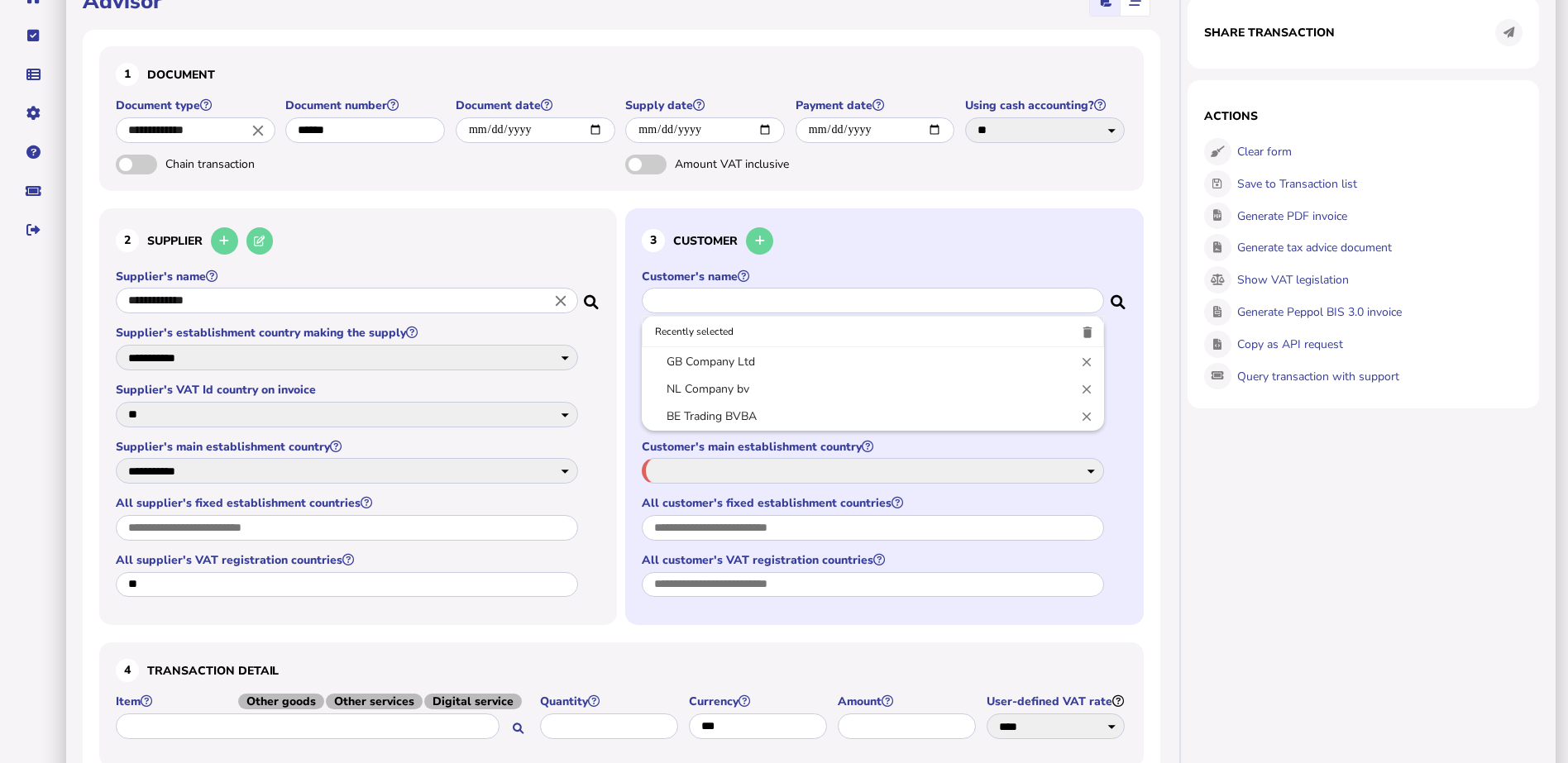 scroll, scrollTop: 165, scrollLeft: 0, axis: vertical 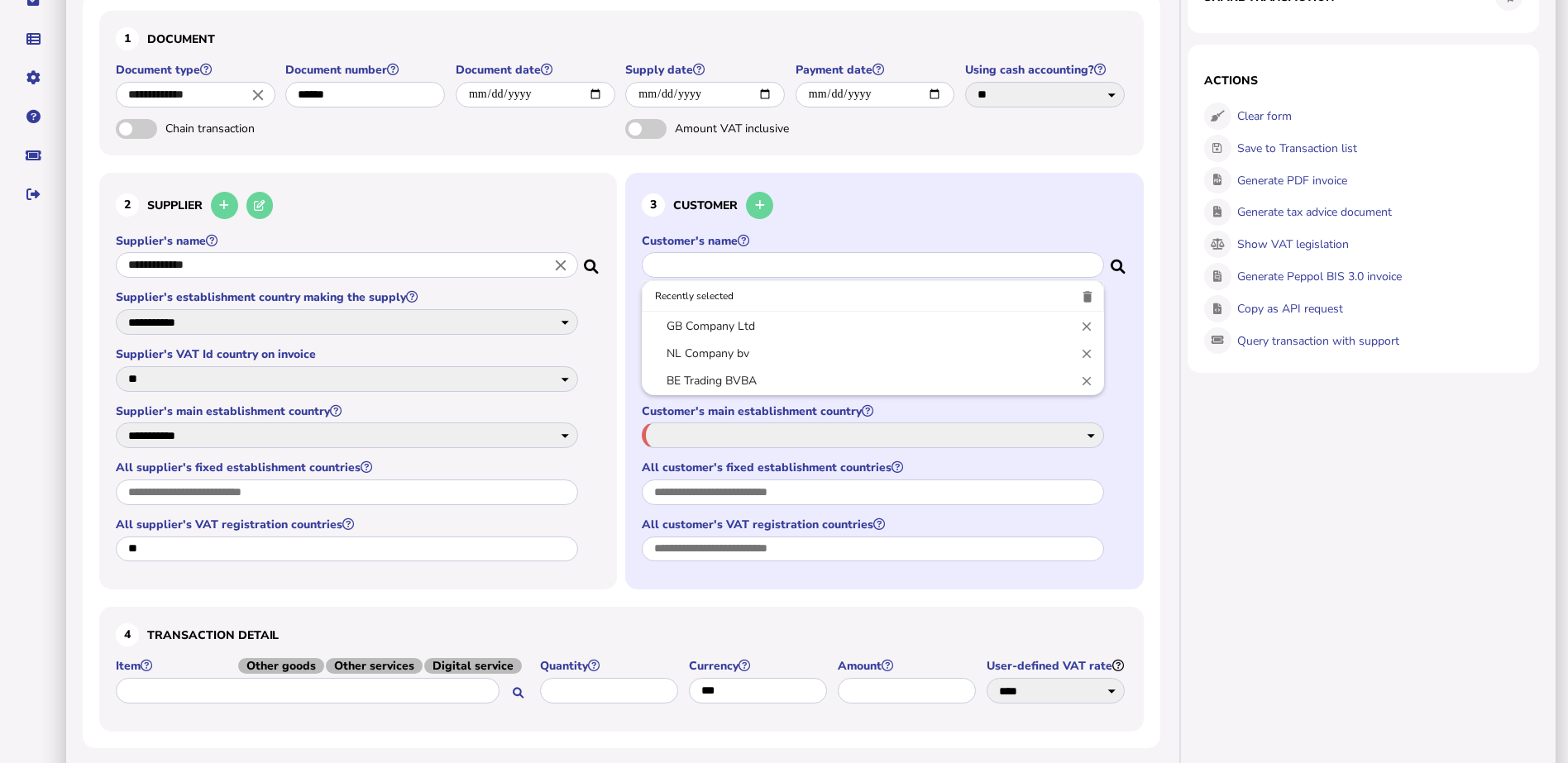 click at bounding box center (872, 265) 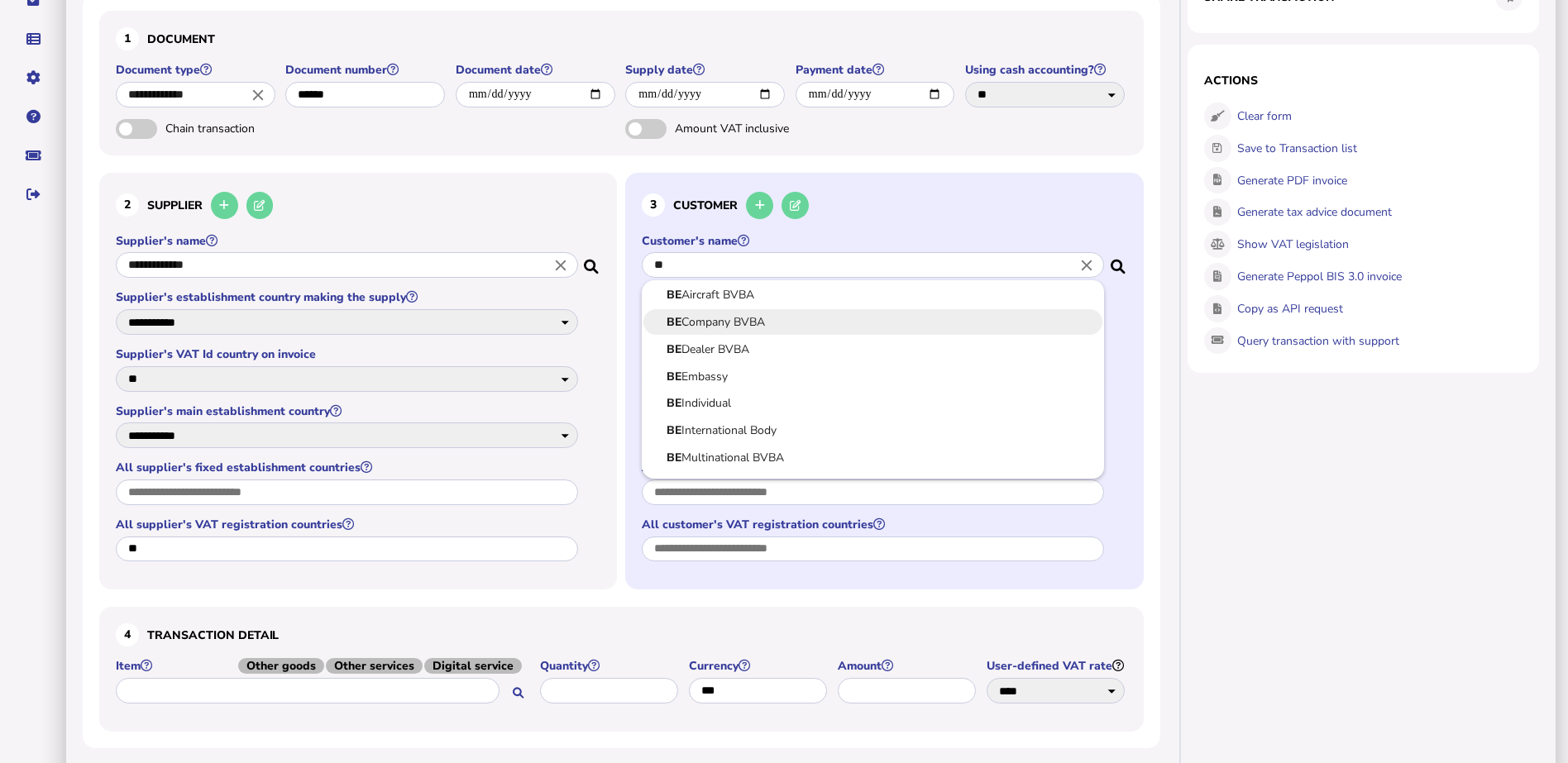 type on "**" 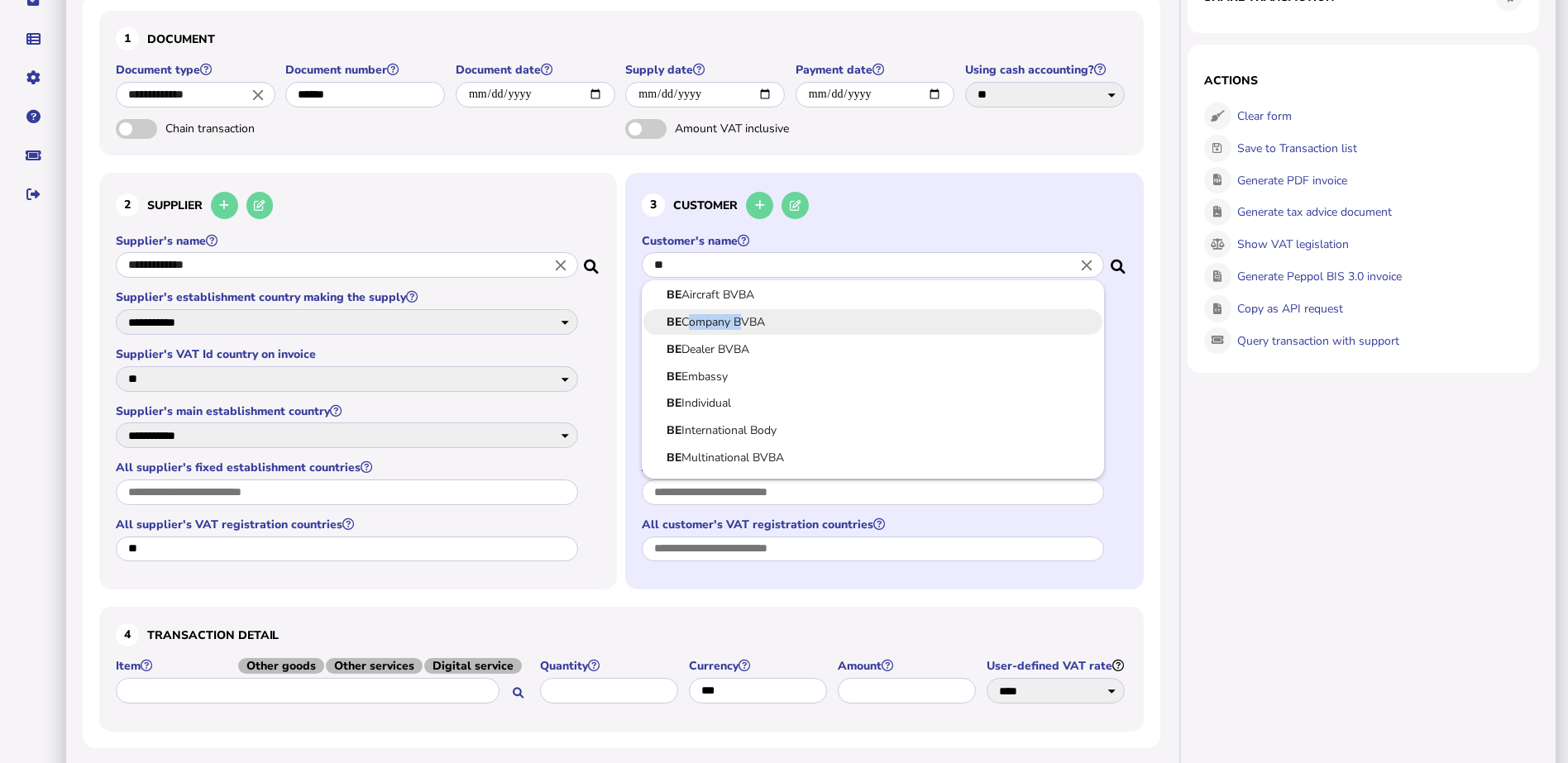 click on "BE  Company BVBA" at bounding box center (872, 322) 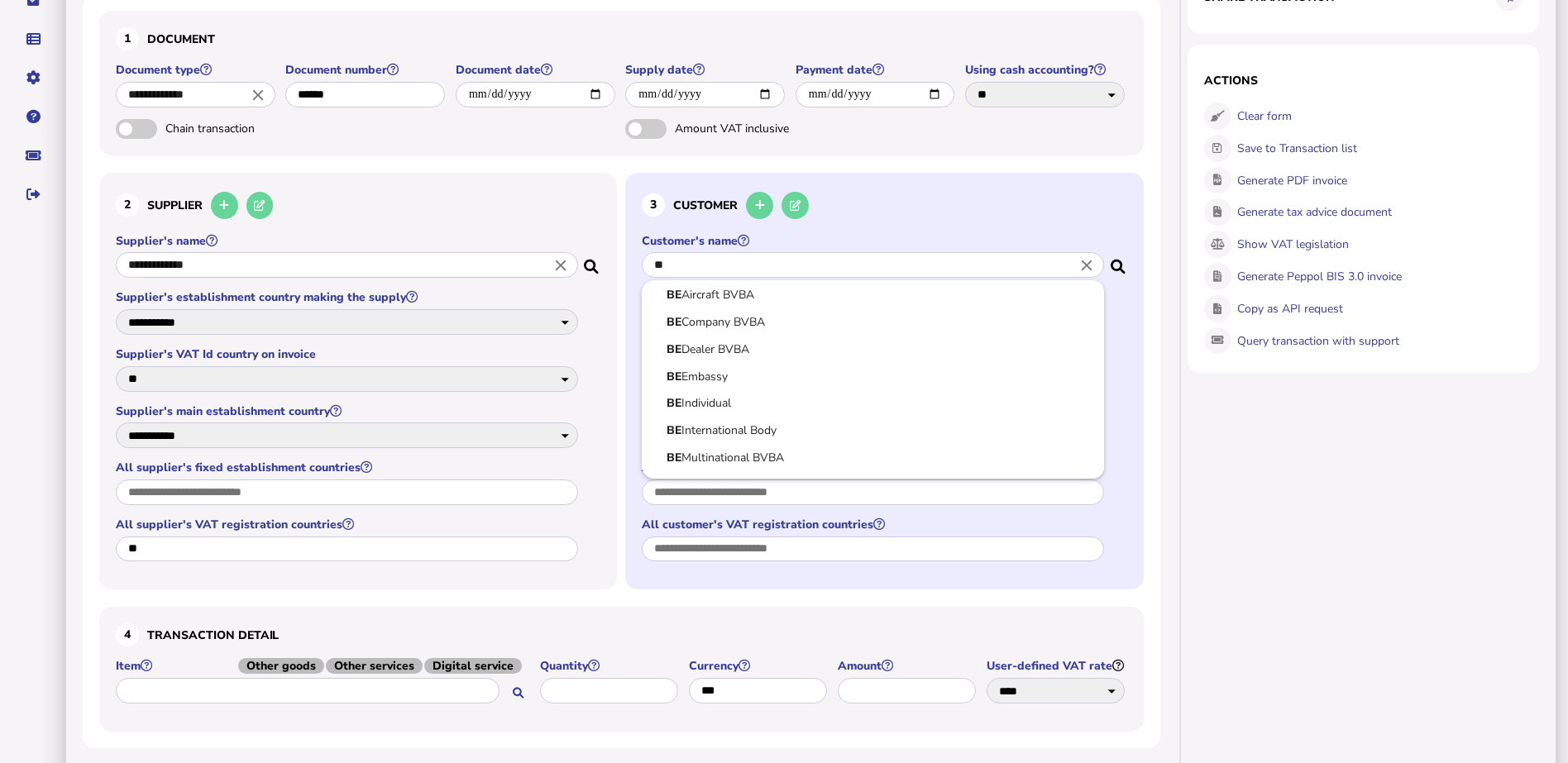 click at bounding box center (784, 381) 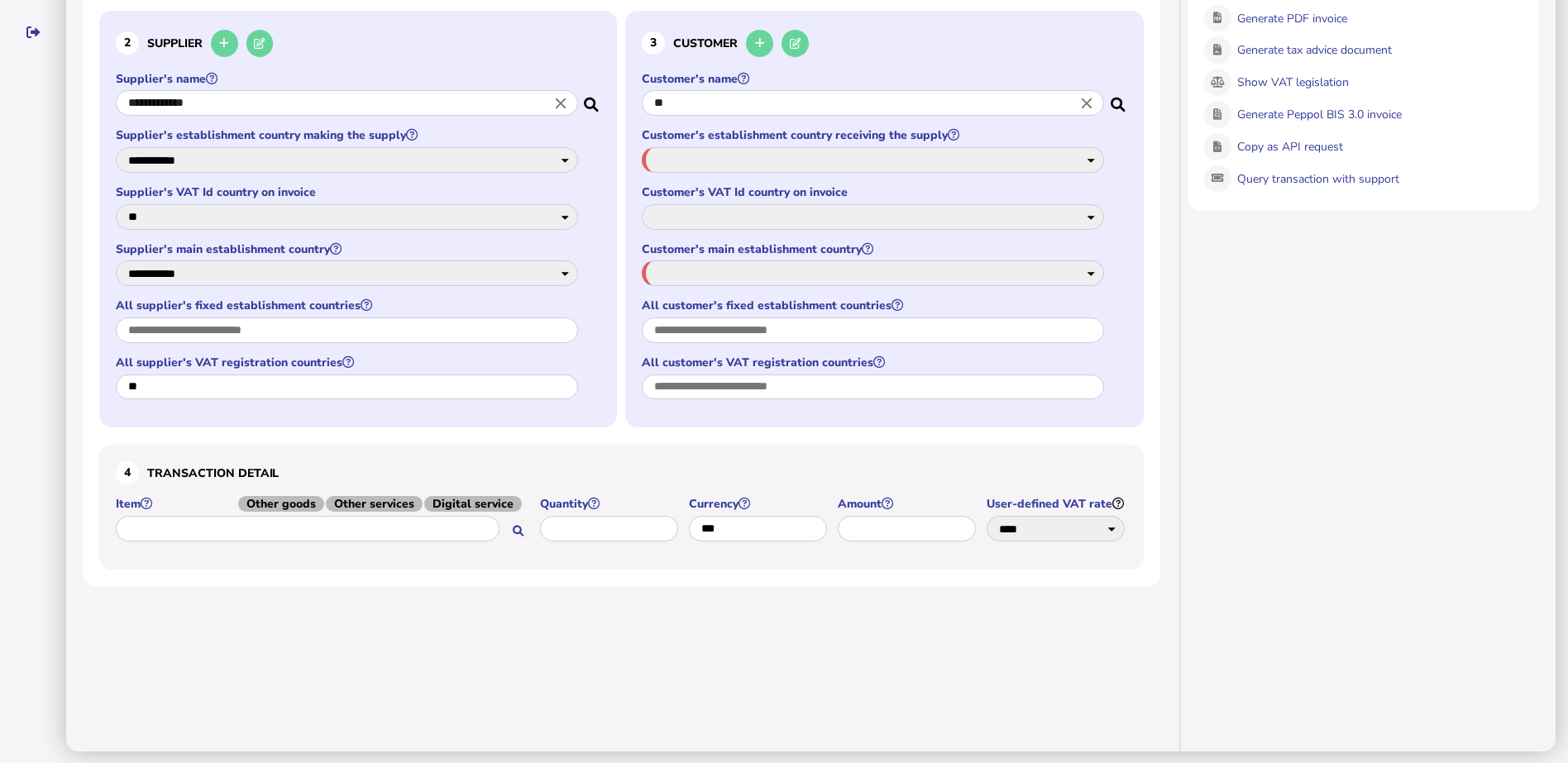scroll, scrollTop: 332, scrollLeft: 0, axis: vertical 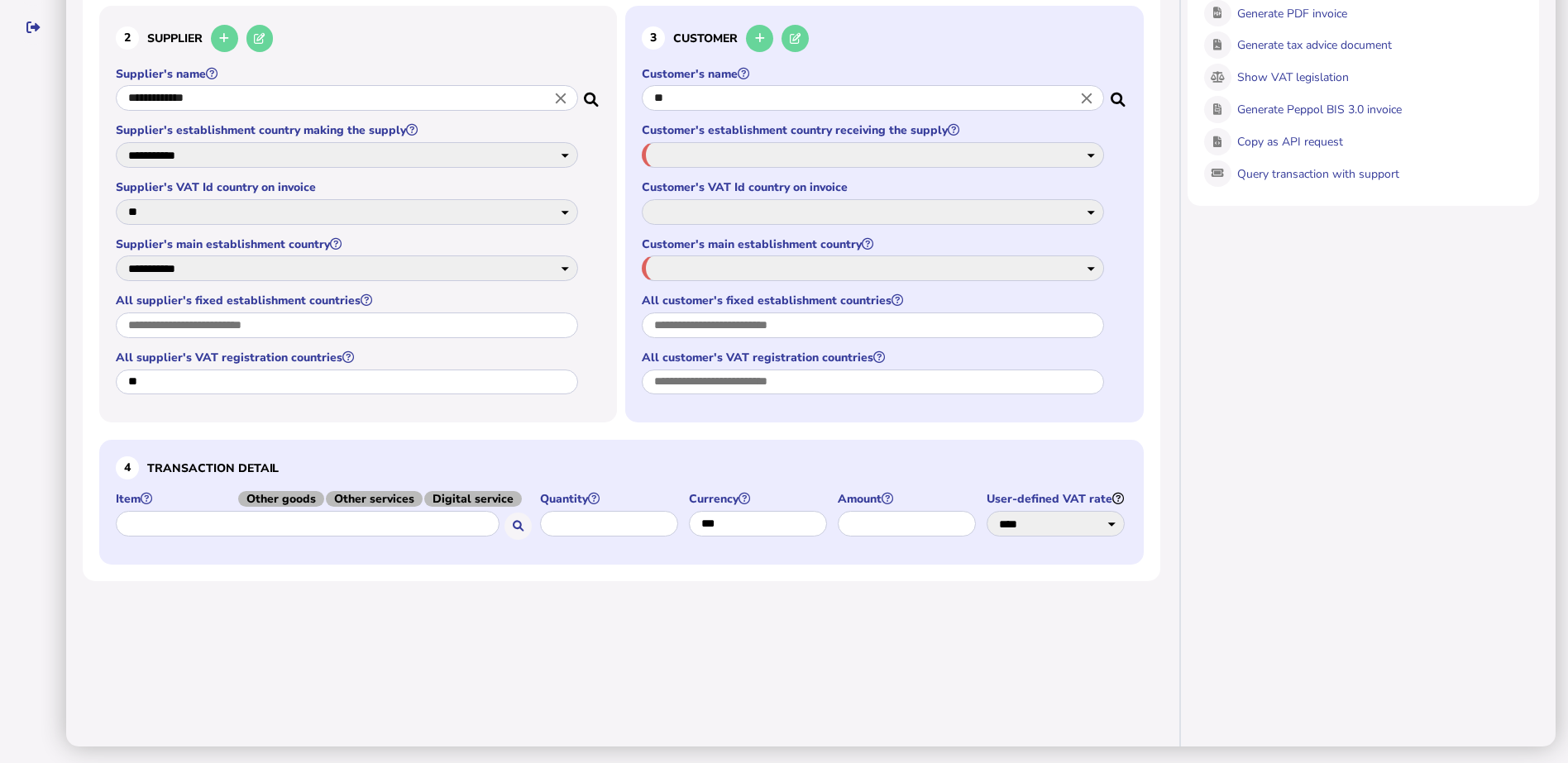 click on "Other services" at bounding box center (374, 498) 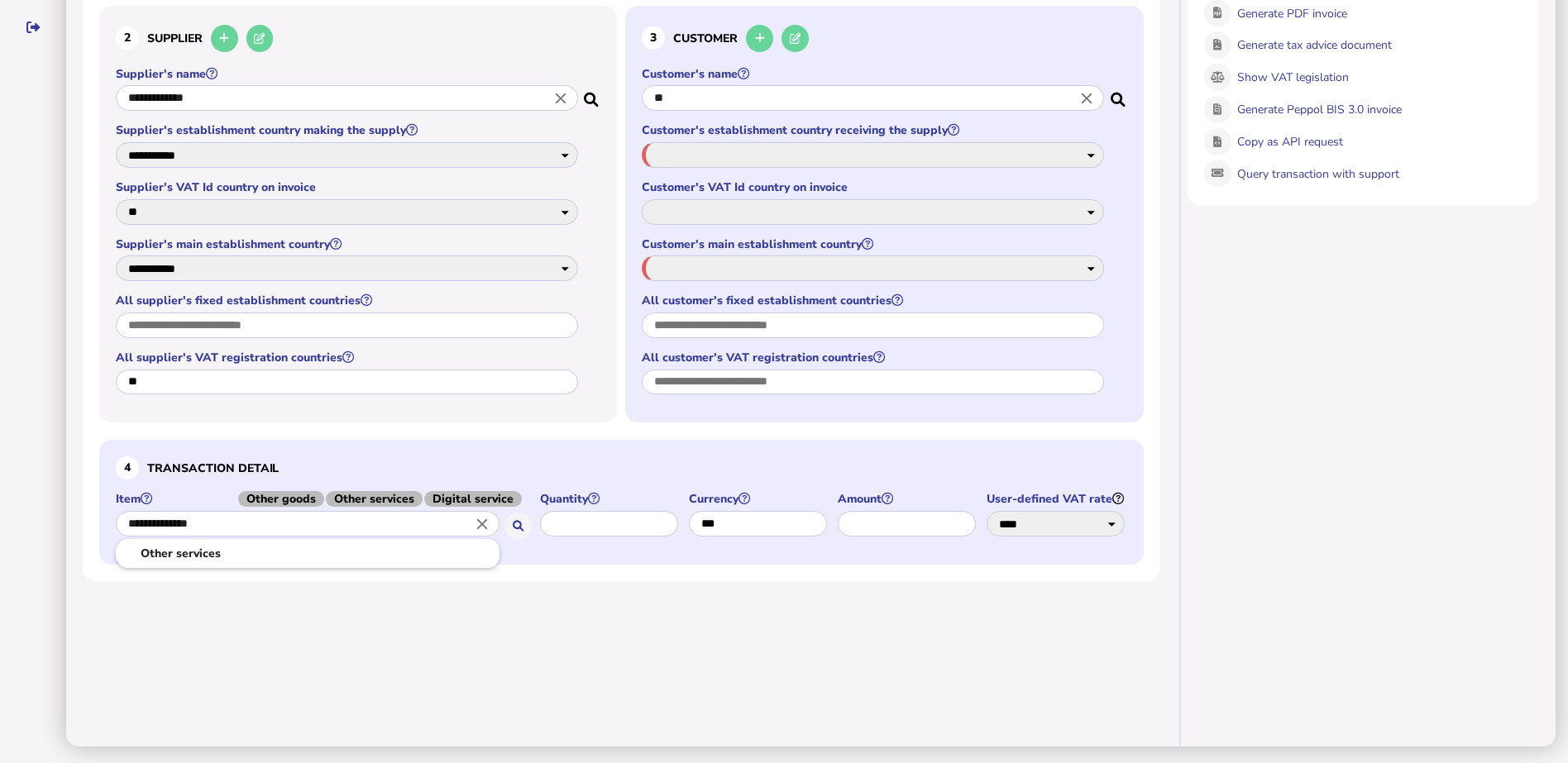 click on "**********" at bounding box center (308, 523) 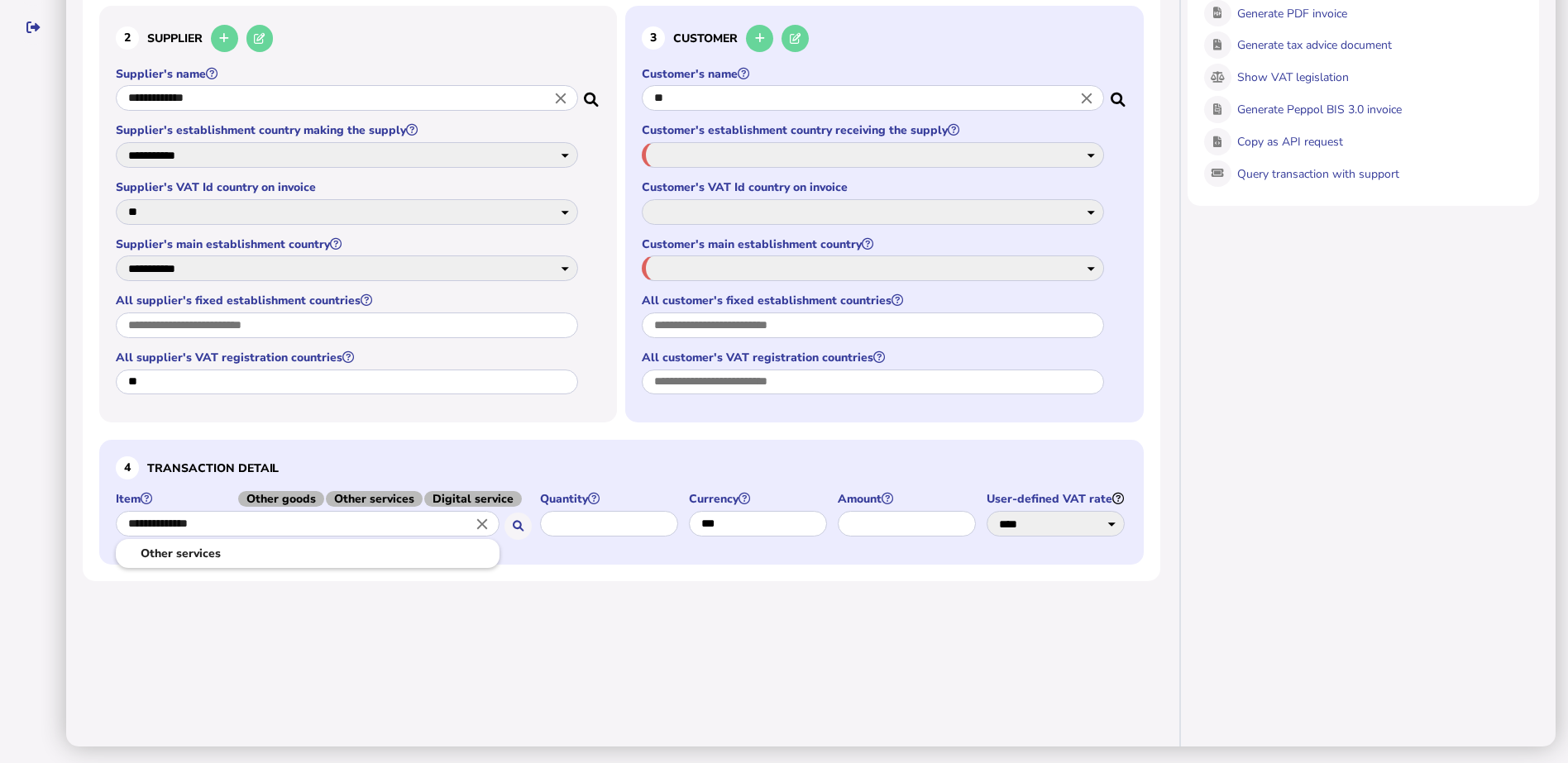 click at bounding box center [784, 381] 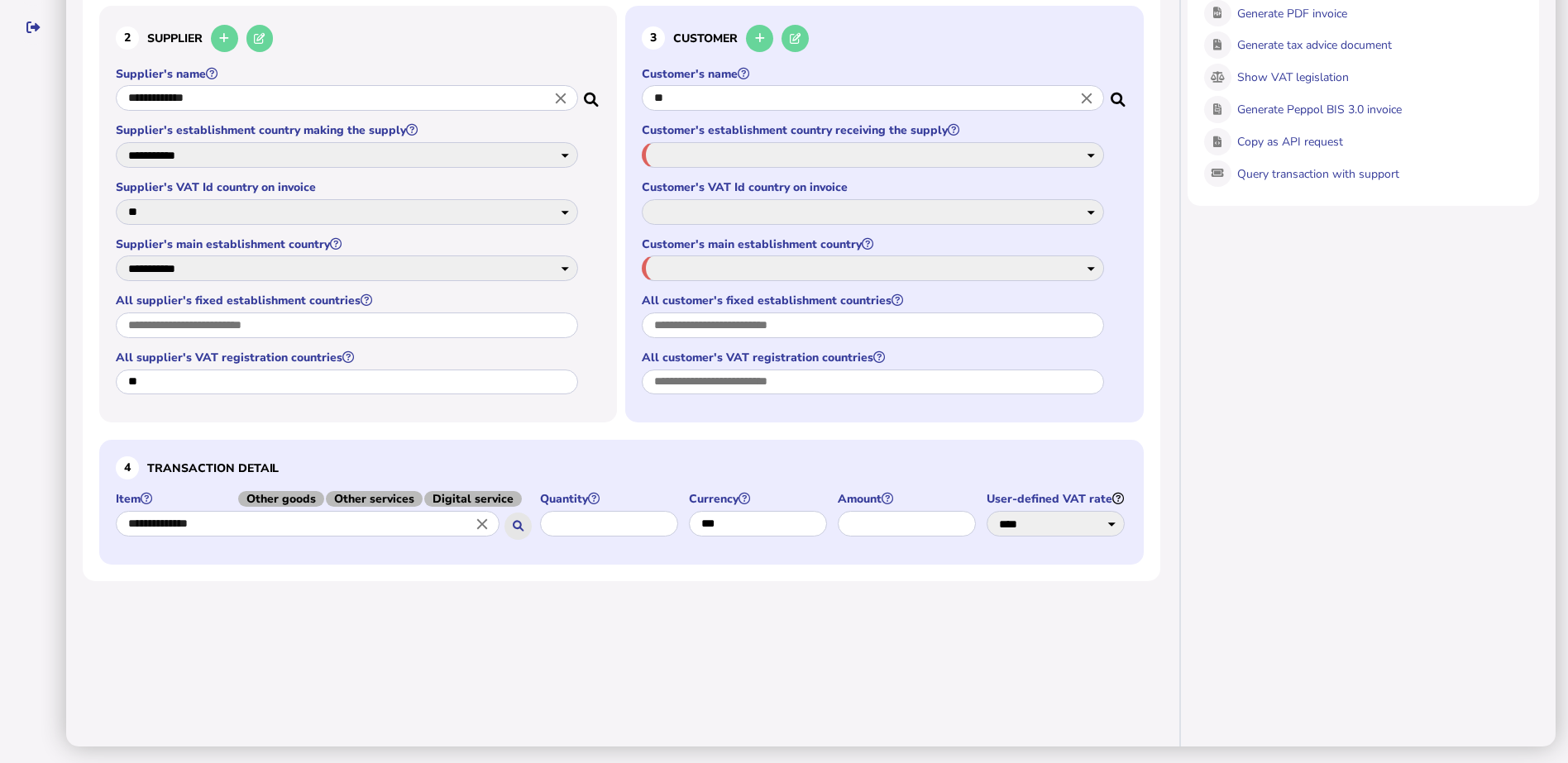 click at bounding box center (518, 526) 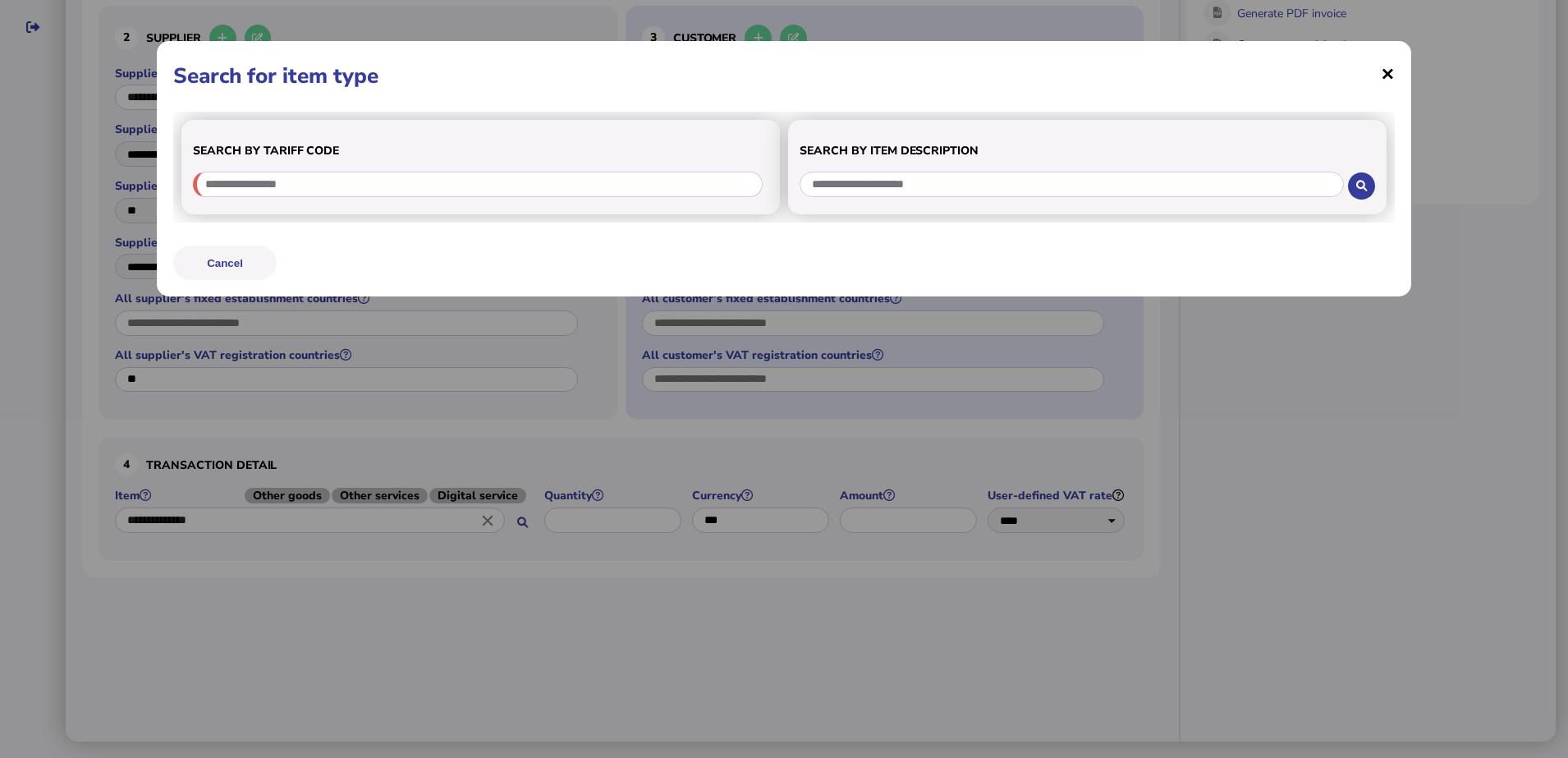 click on "×" at bounding box center (0, 0) 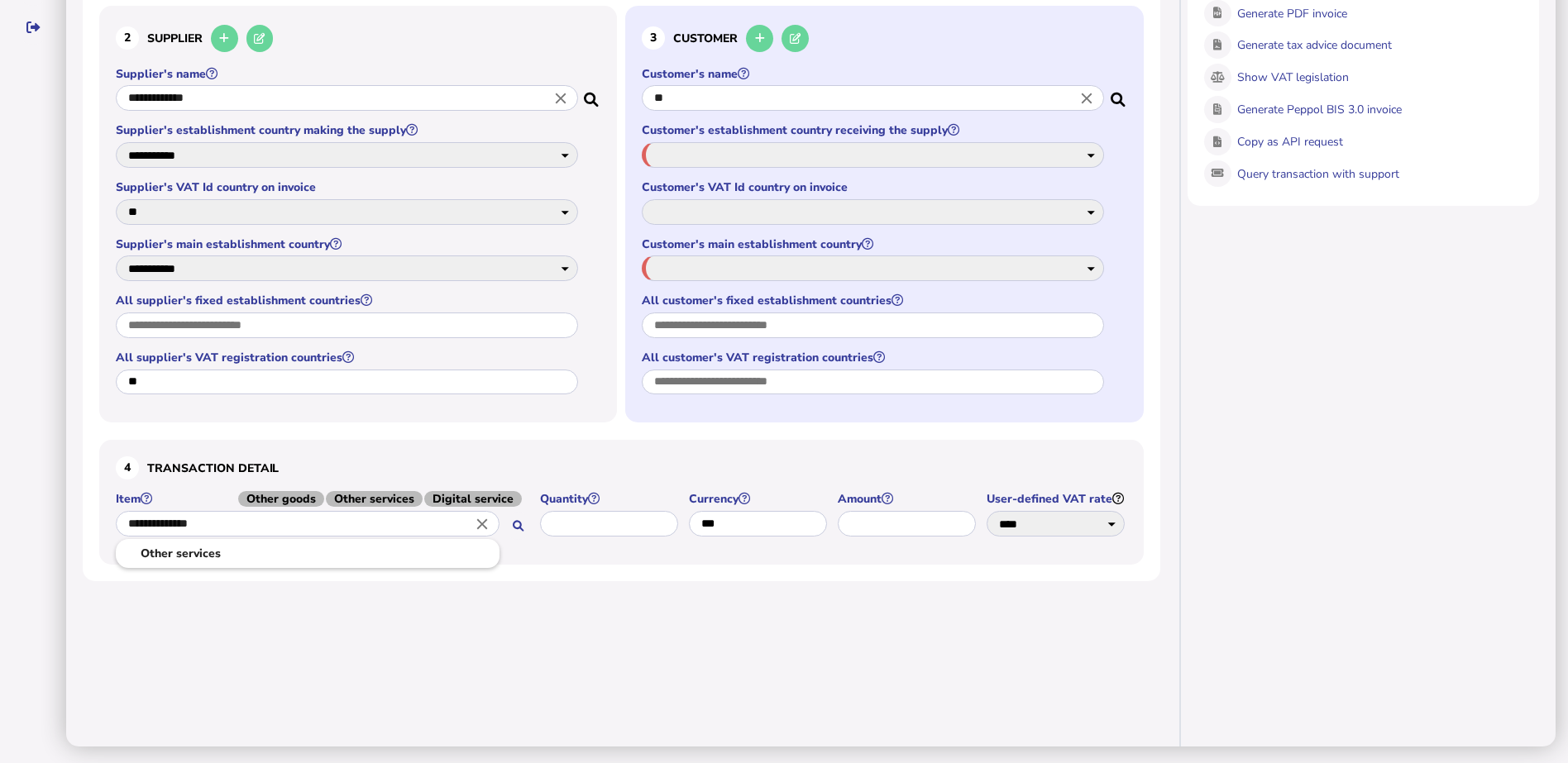 click on "**********" at bounding box center [308, 523] 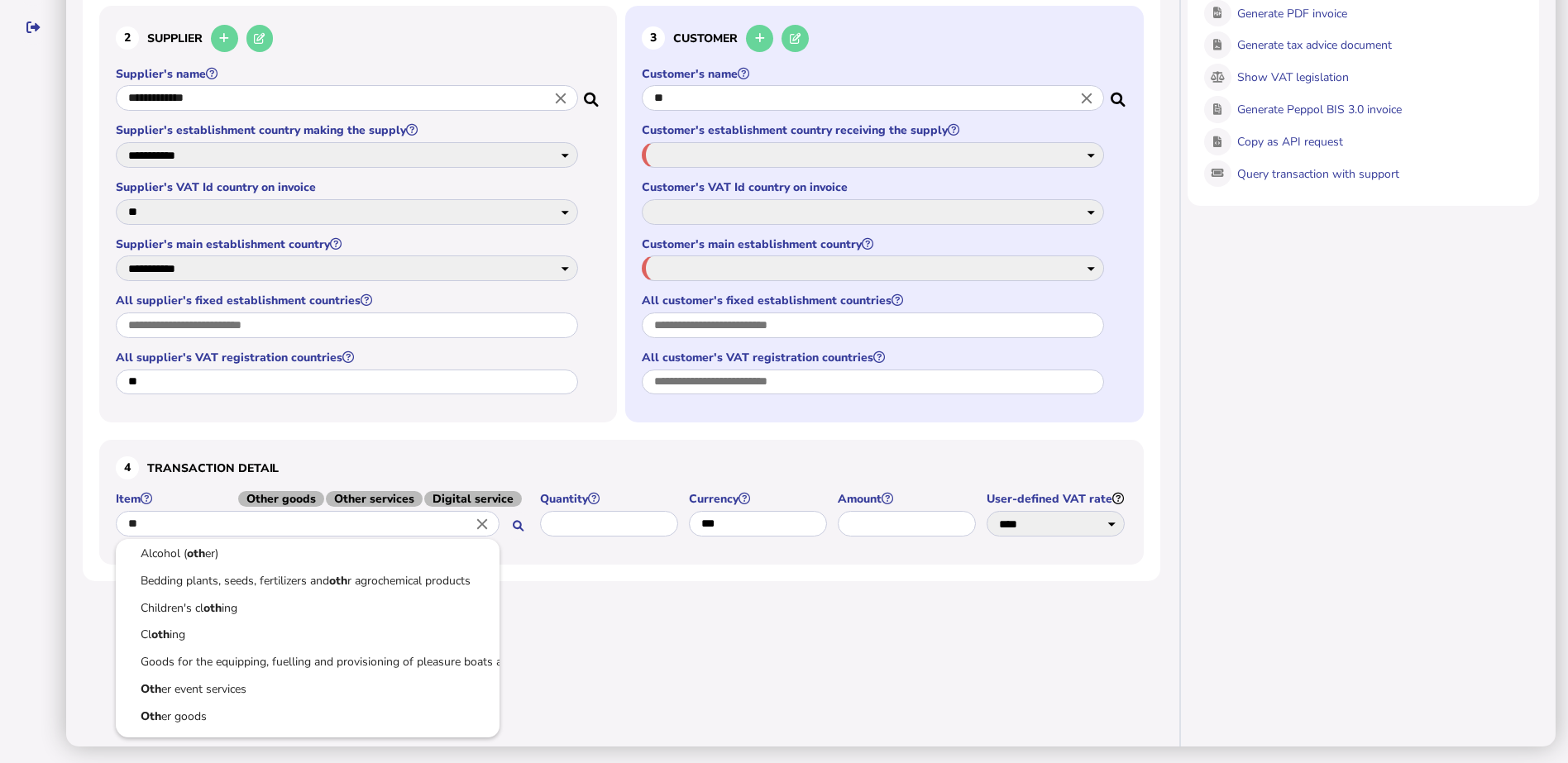 type on "*" 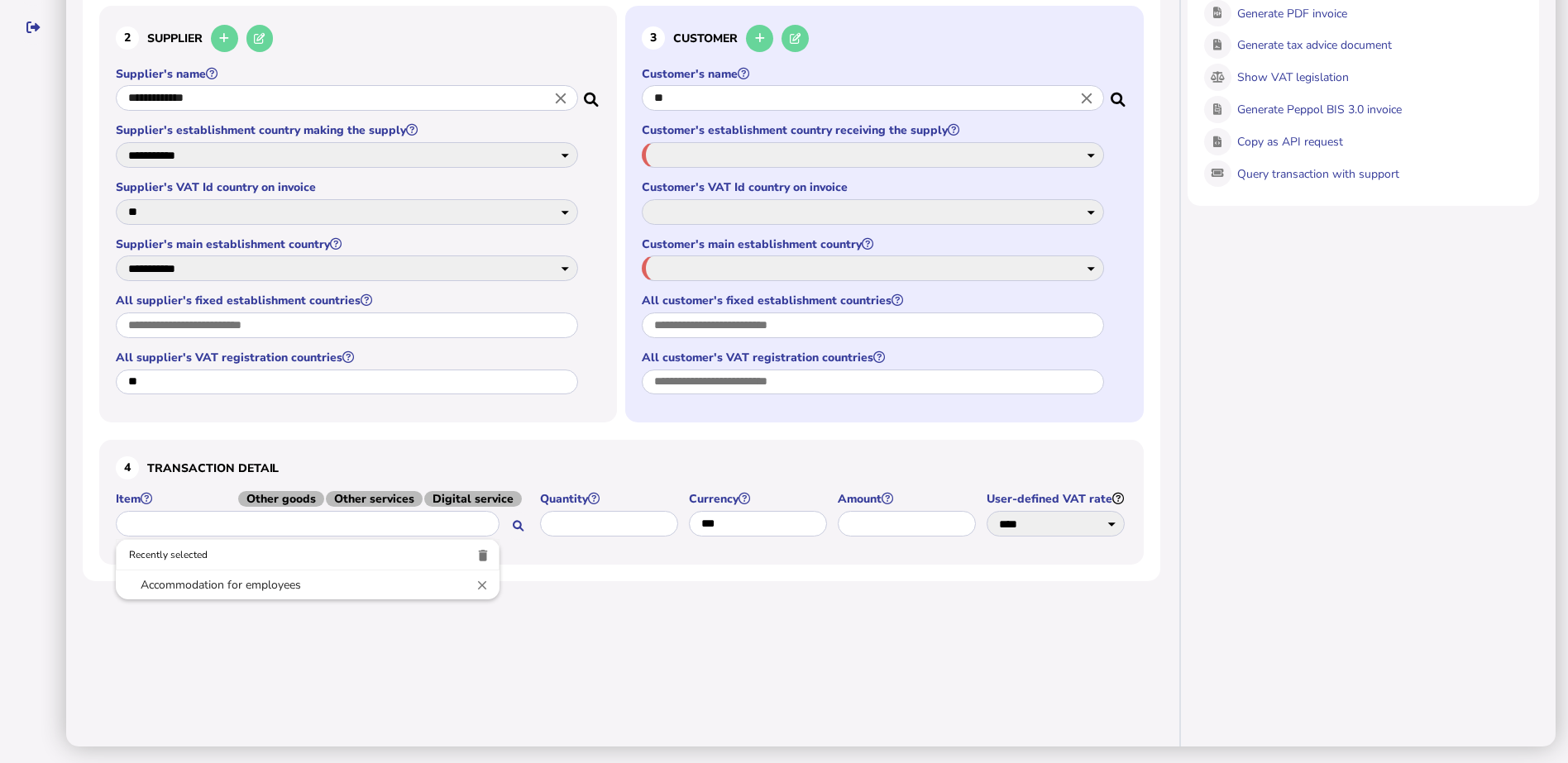 type 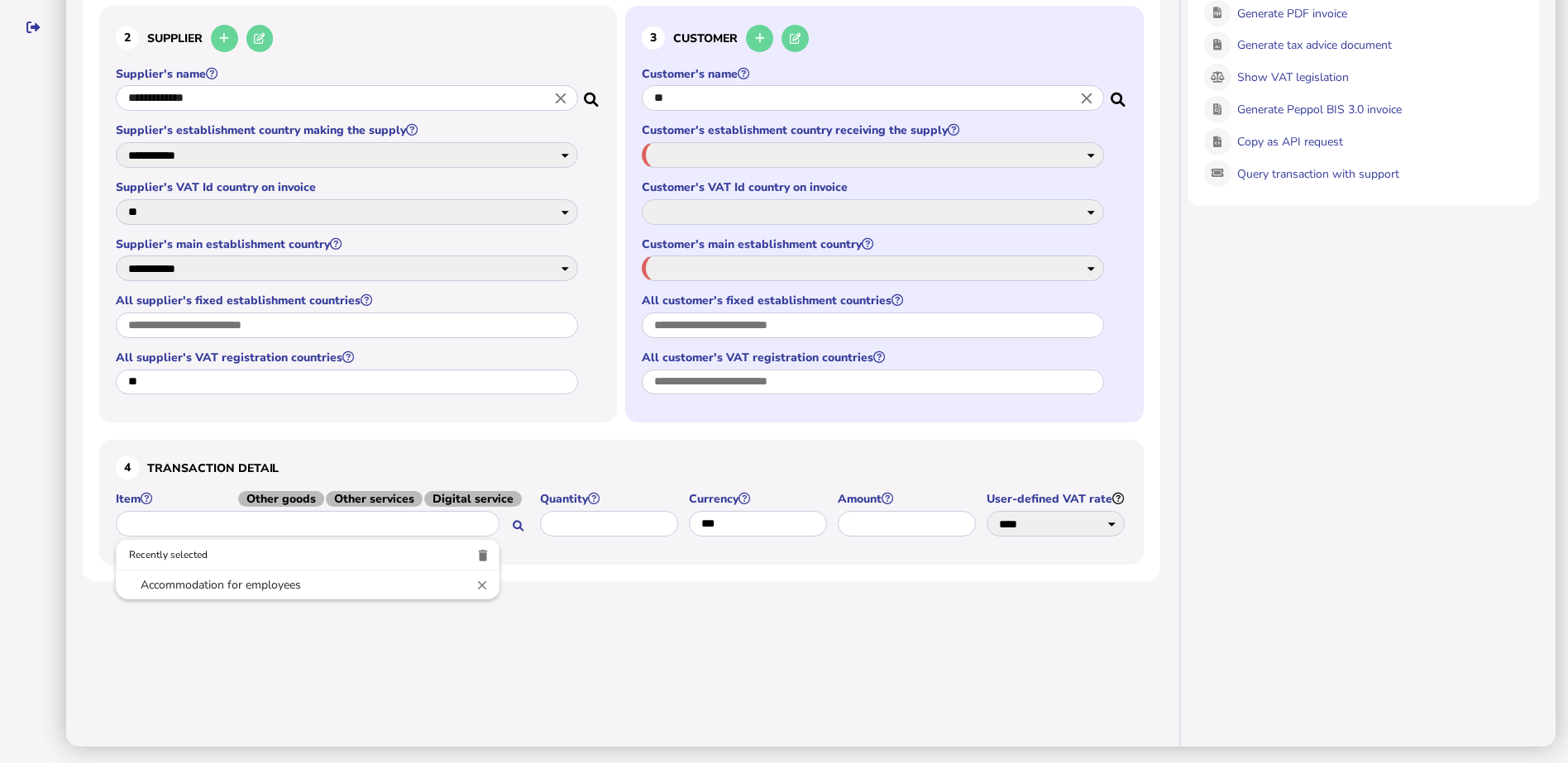 click at bounding box center [784, 381] 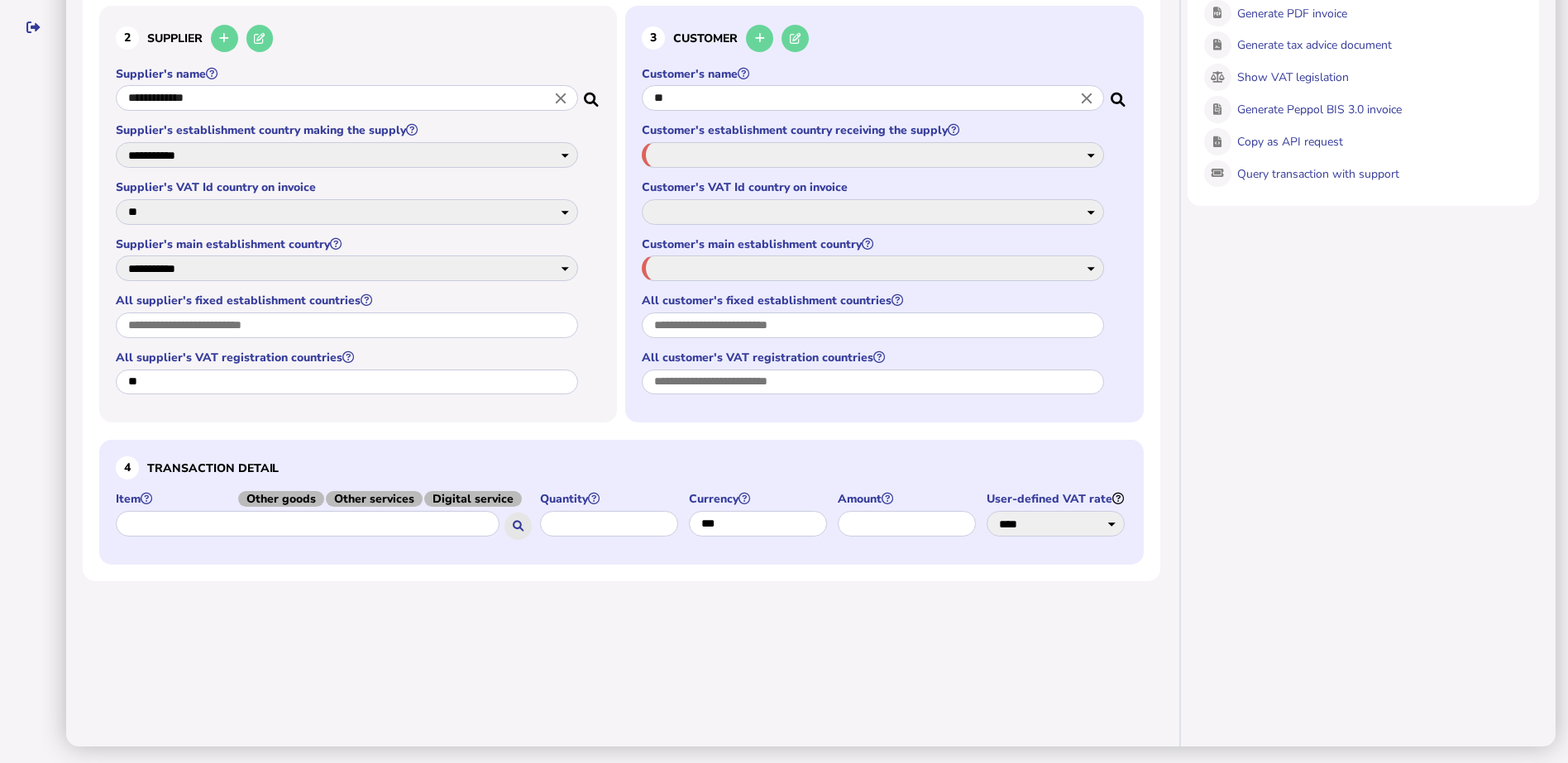 click at bounding box center [518, 526] 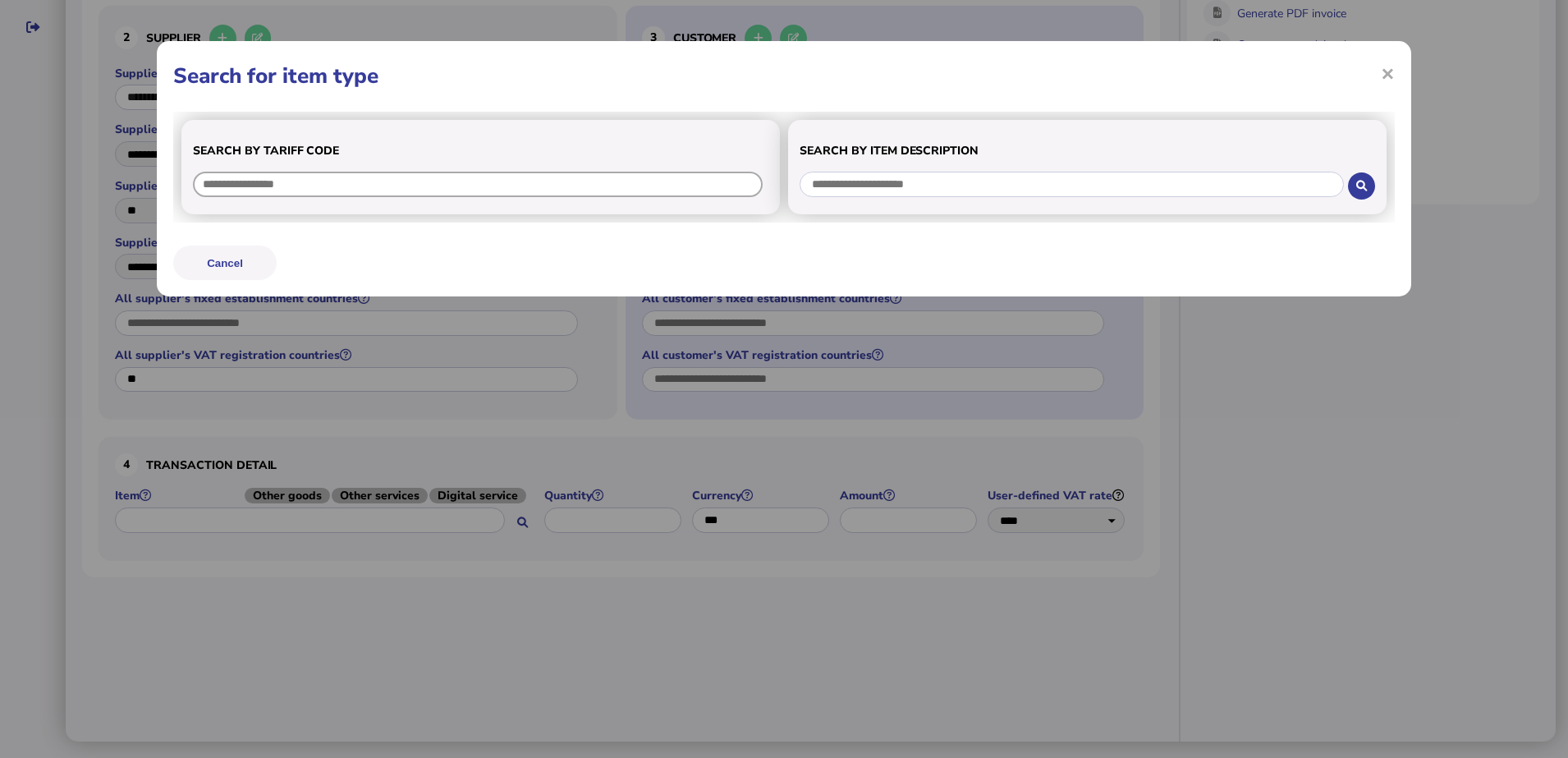 click at bounding box center (478, 184) 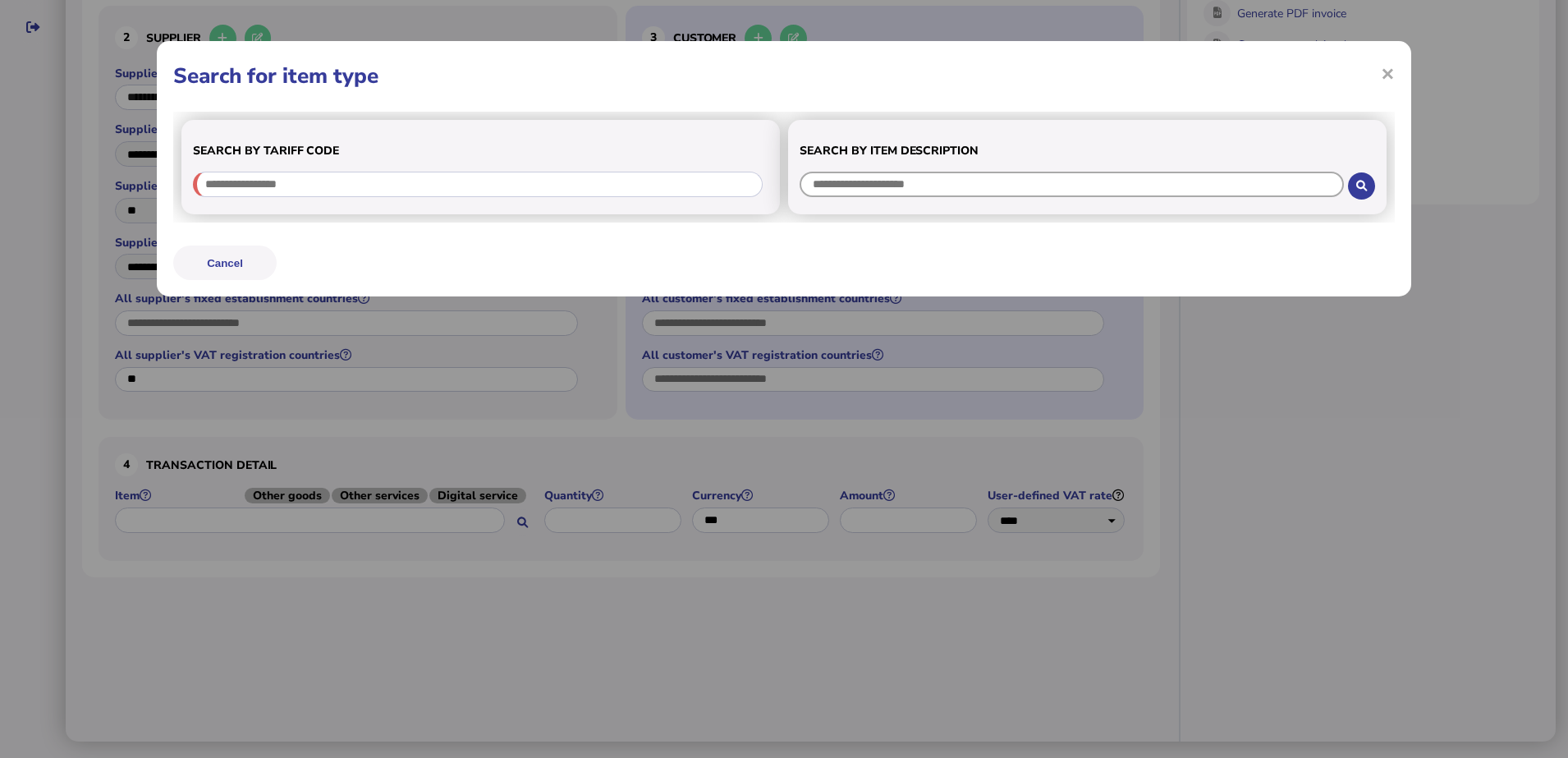 click at bounding box center [1071, 184] 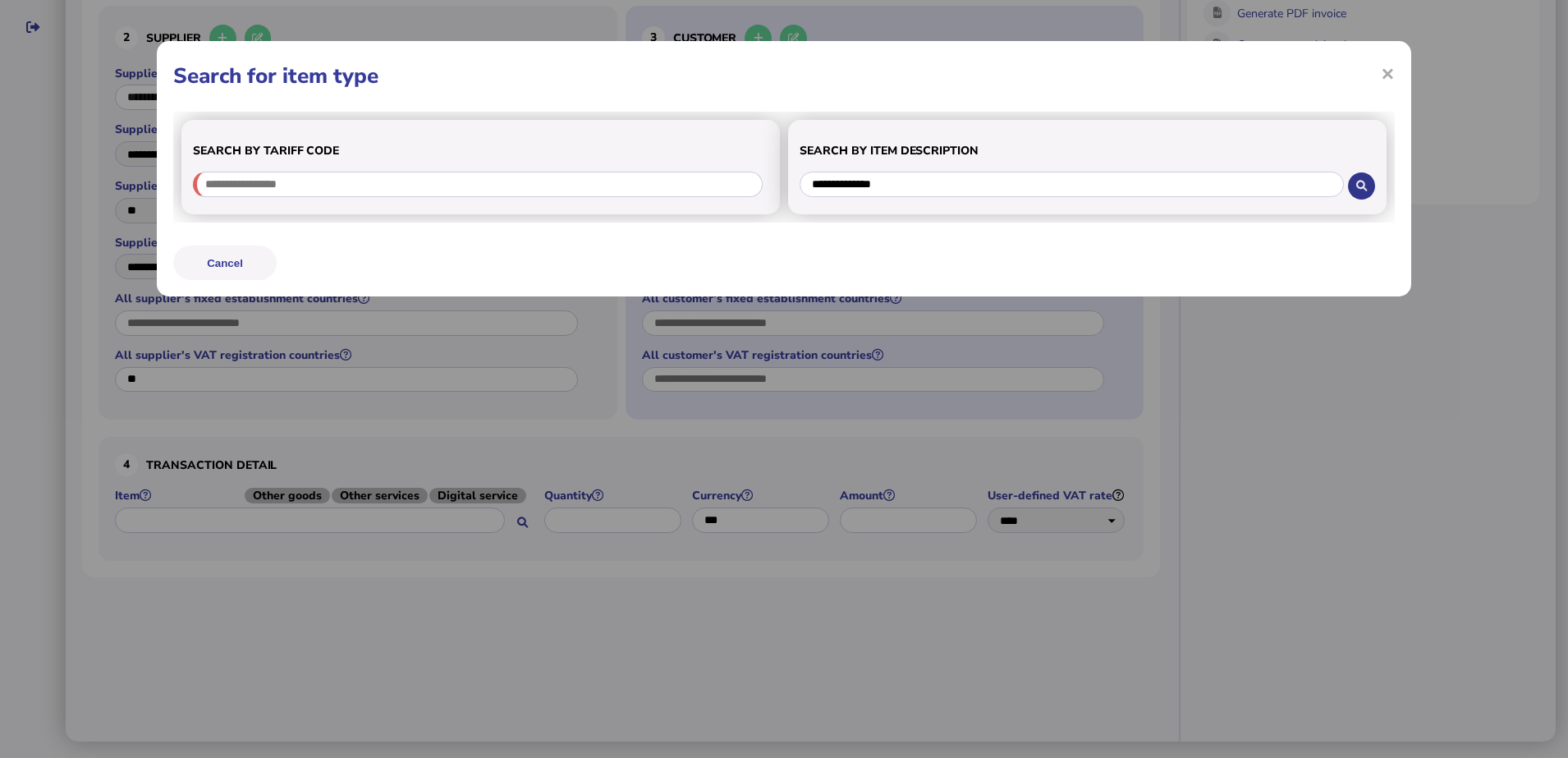 click at bounding box center [1361, 186] 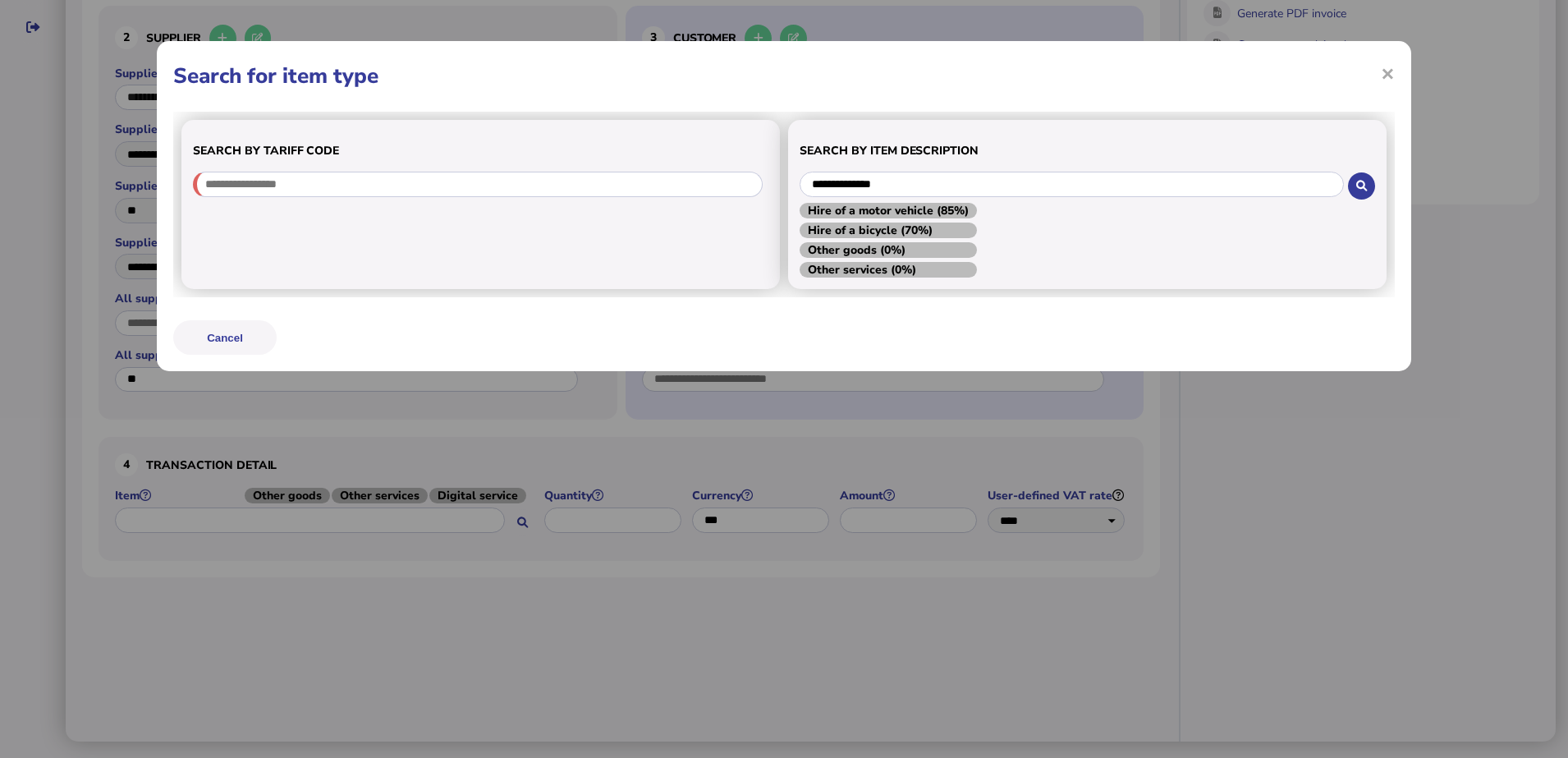 click on "**********" at bounding box center [0, 0] 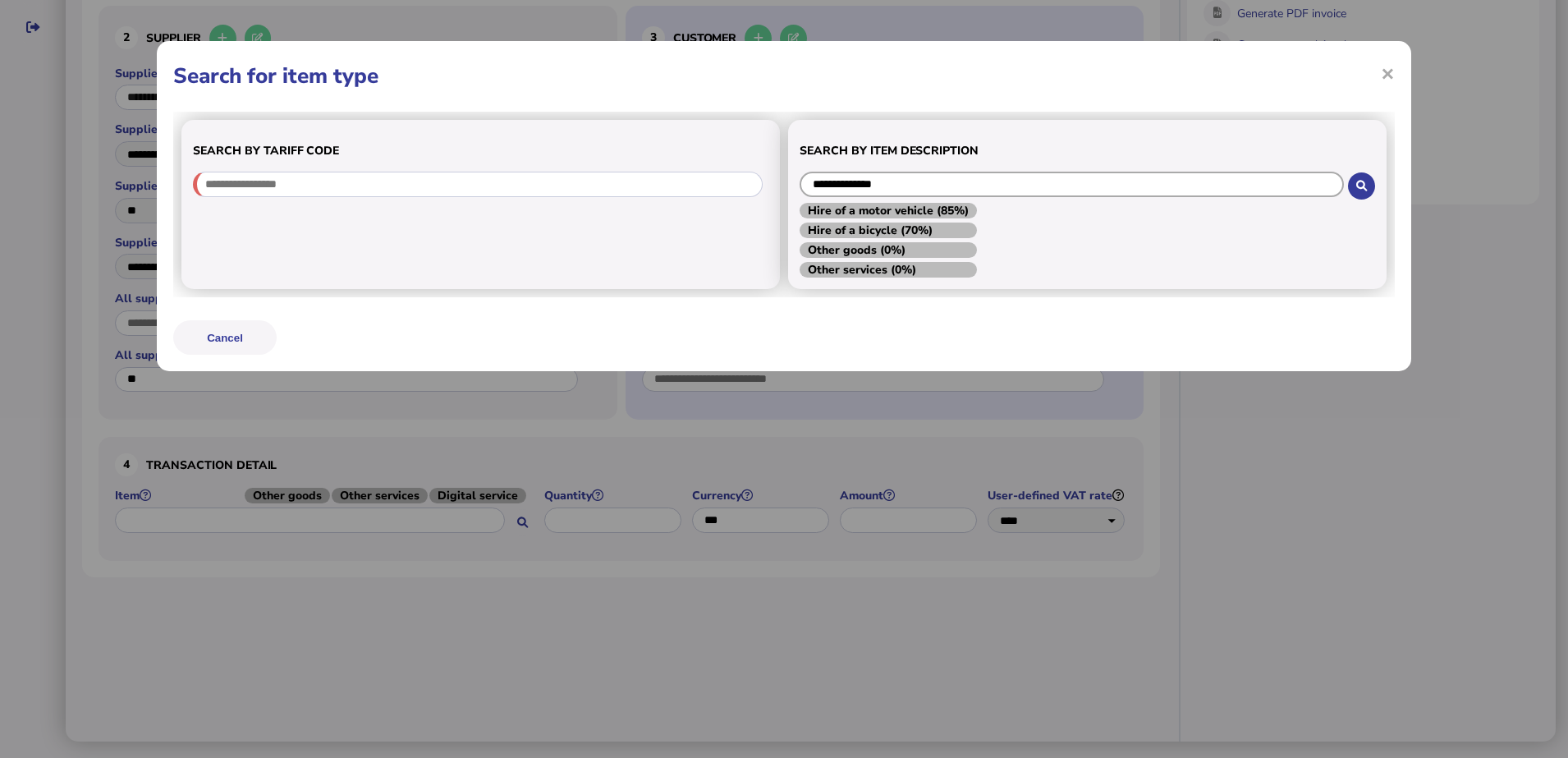 click on "**********" at bounding box center [1071, 184] 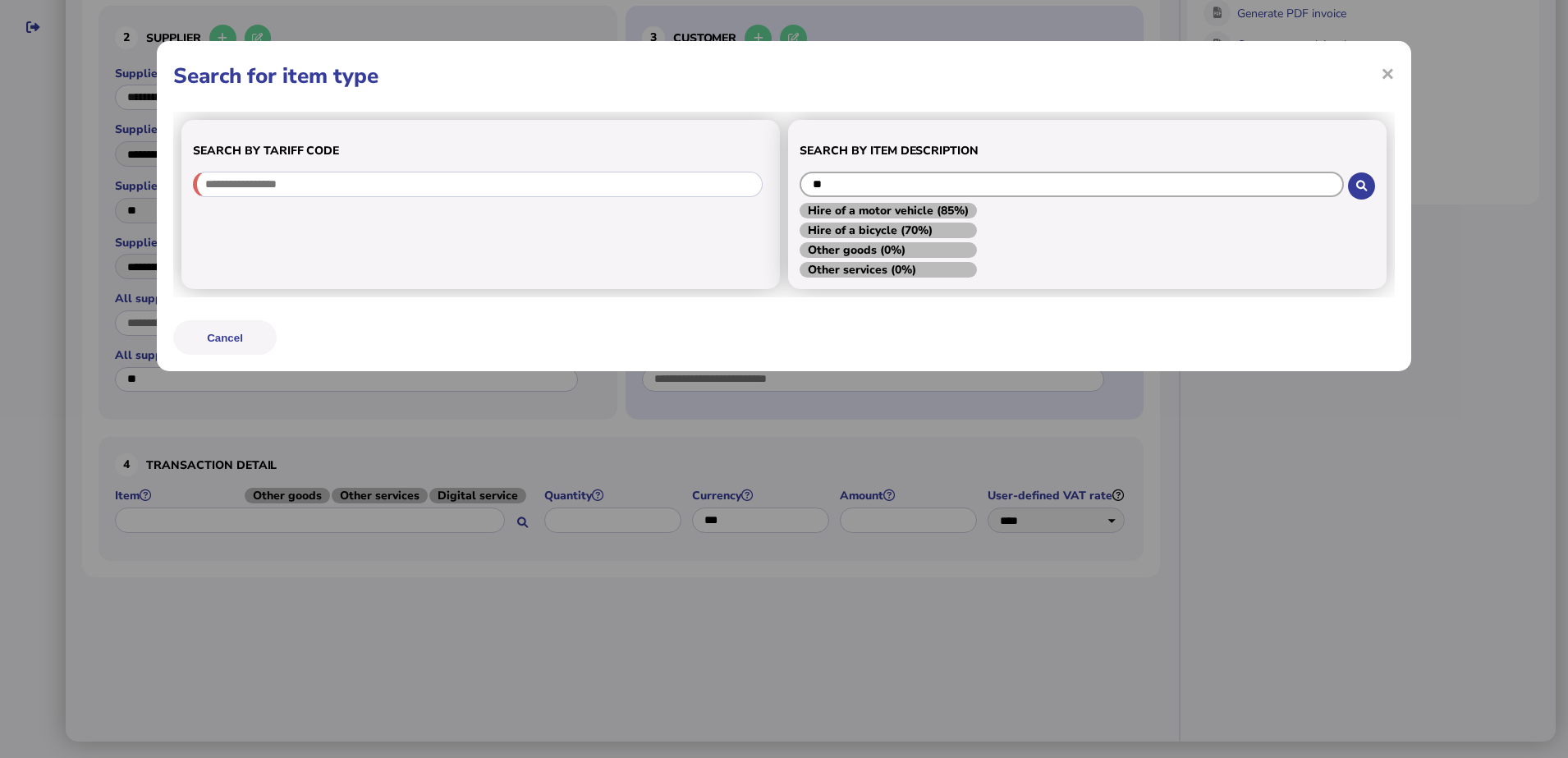 type on "*" 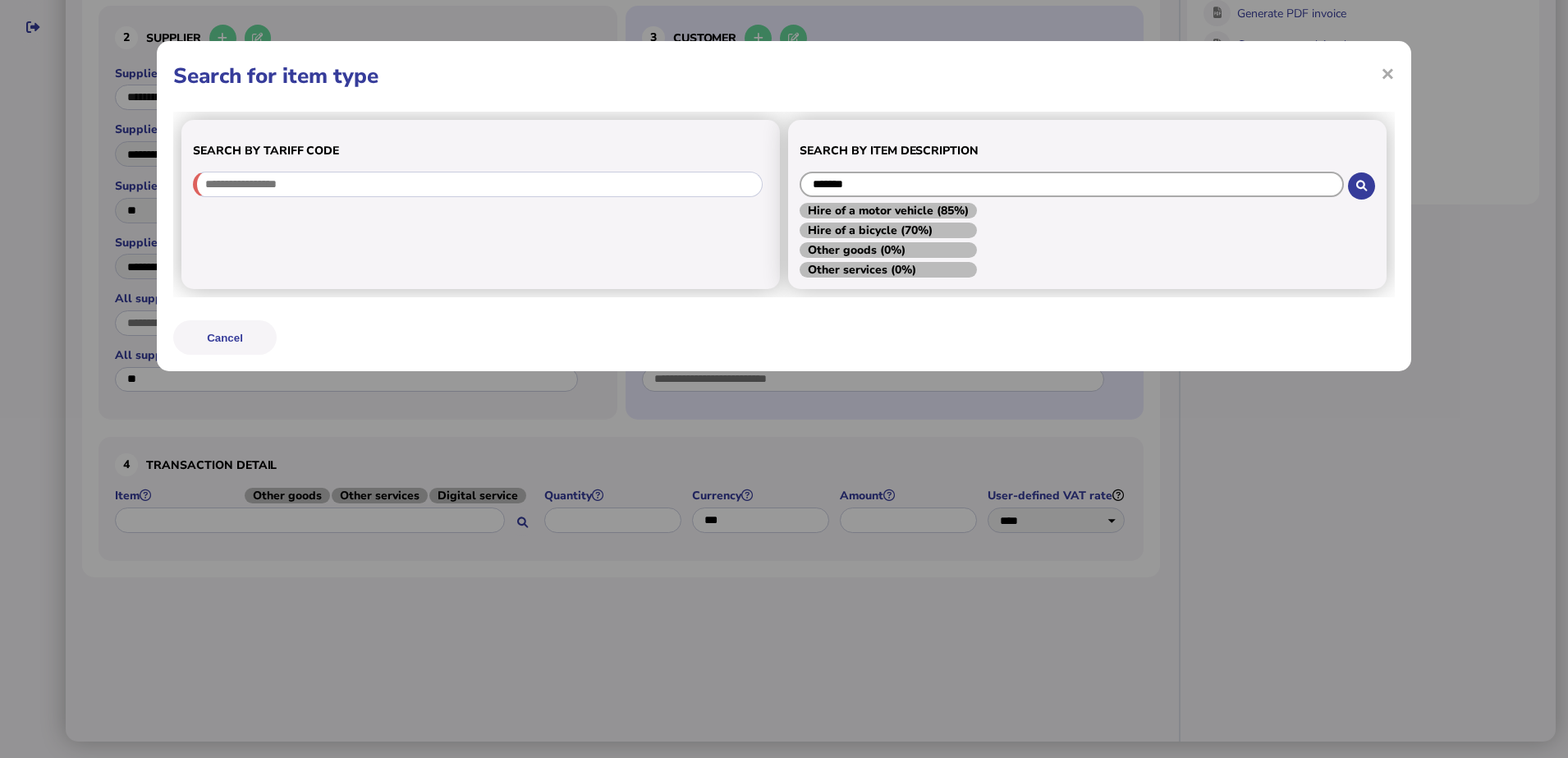type on "*******" 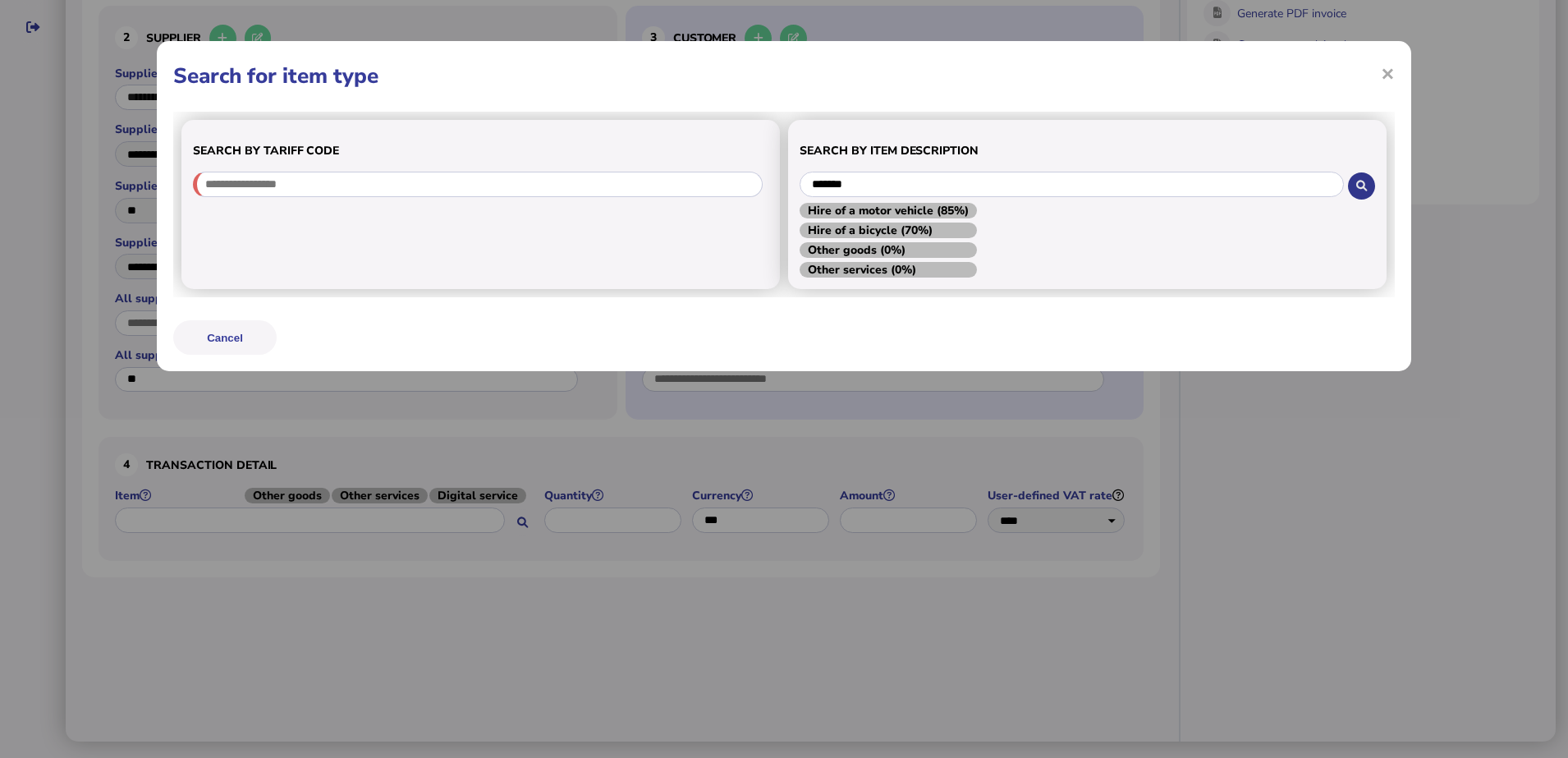 click at bounding box center [1361, 186] 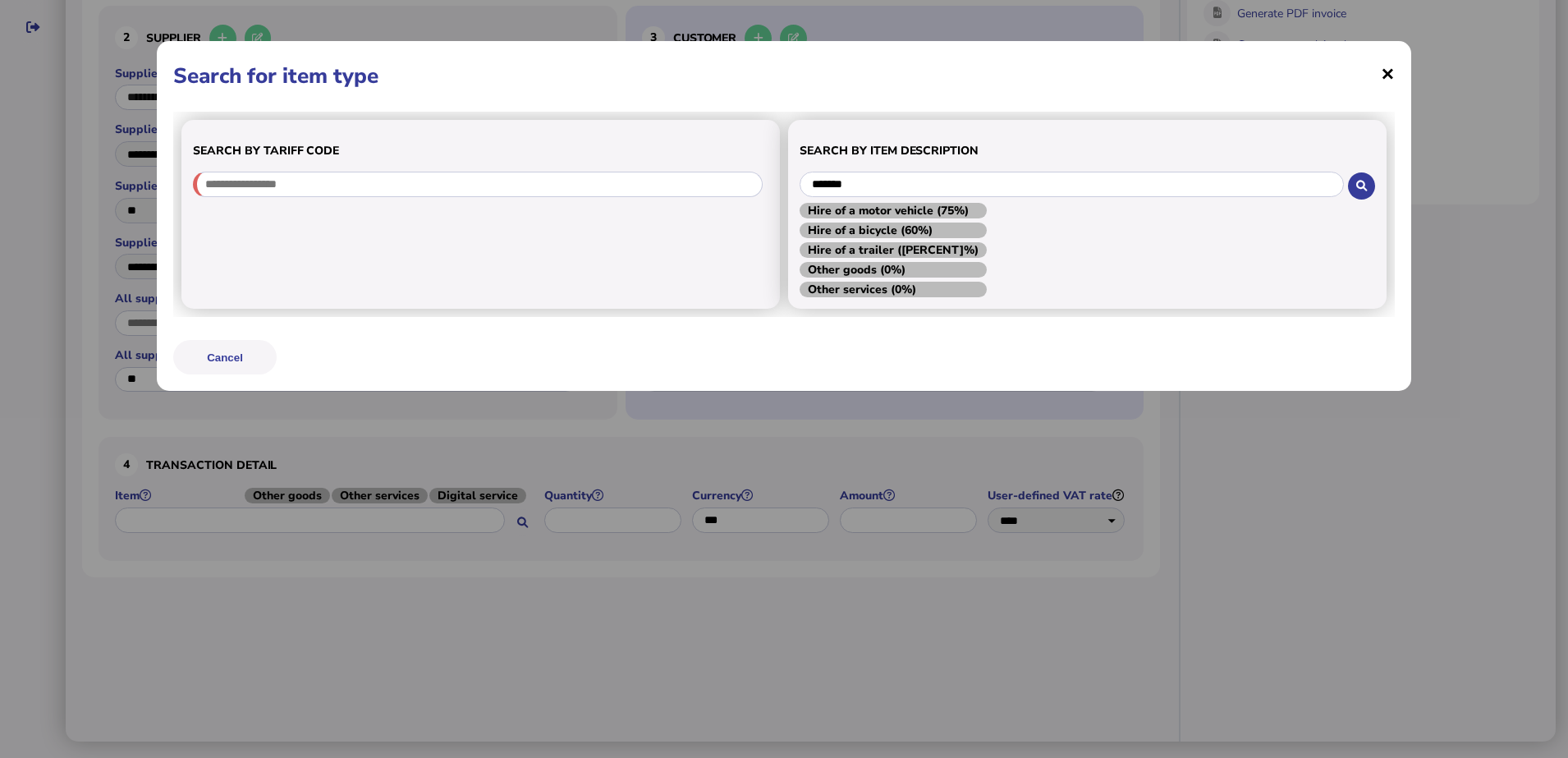 click on "×" at bounding box center (0, 0) 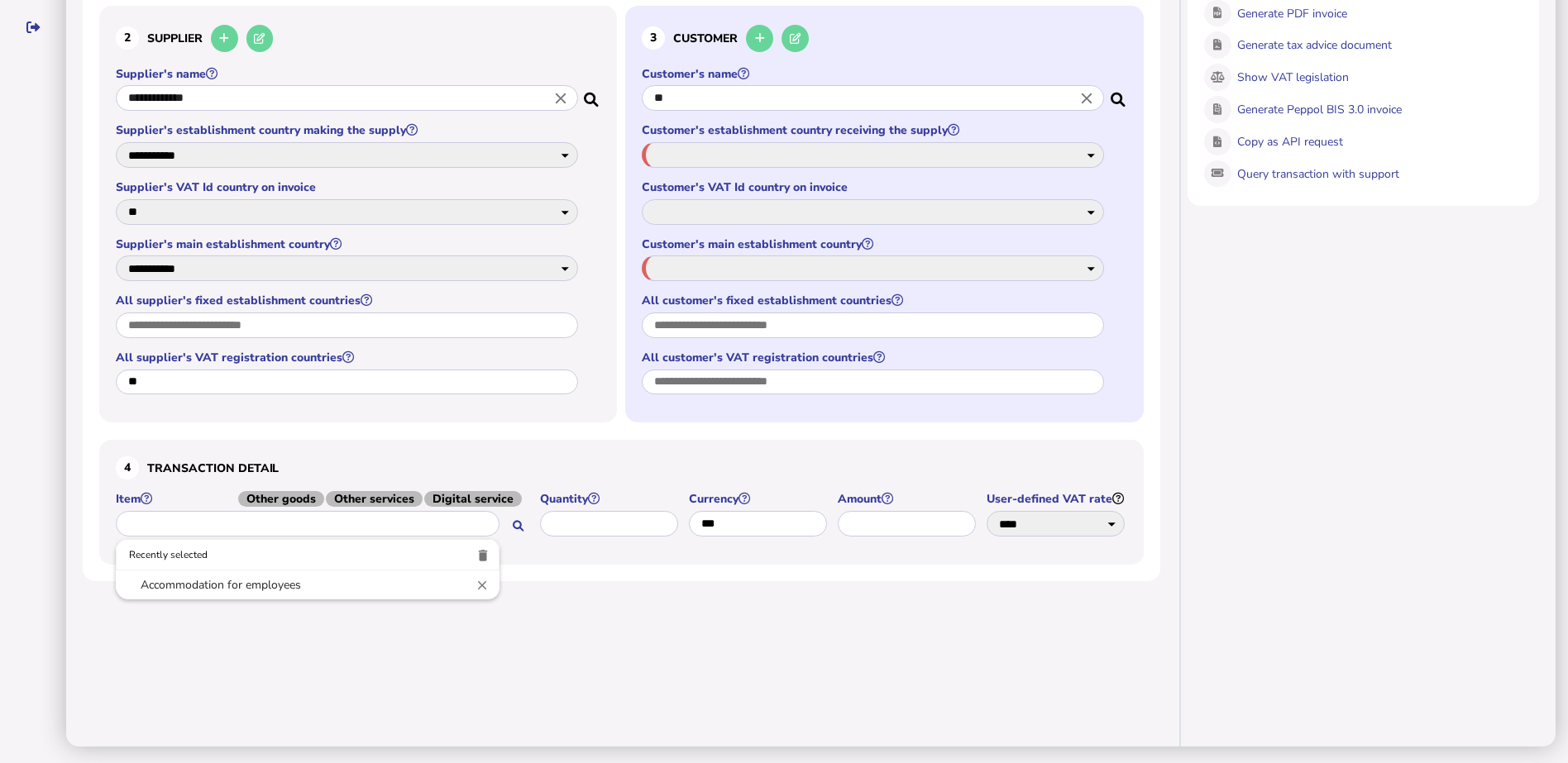 click at bounding box center [308, 523] 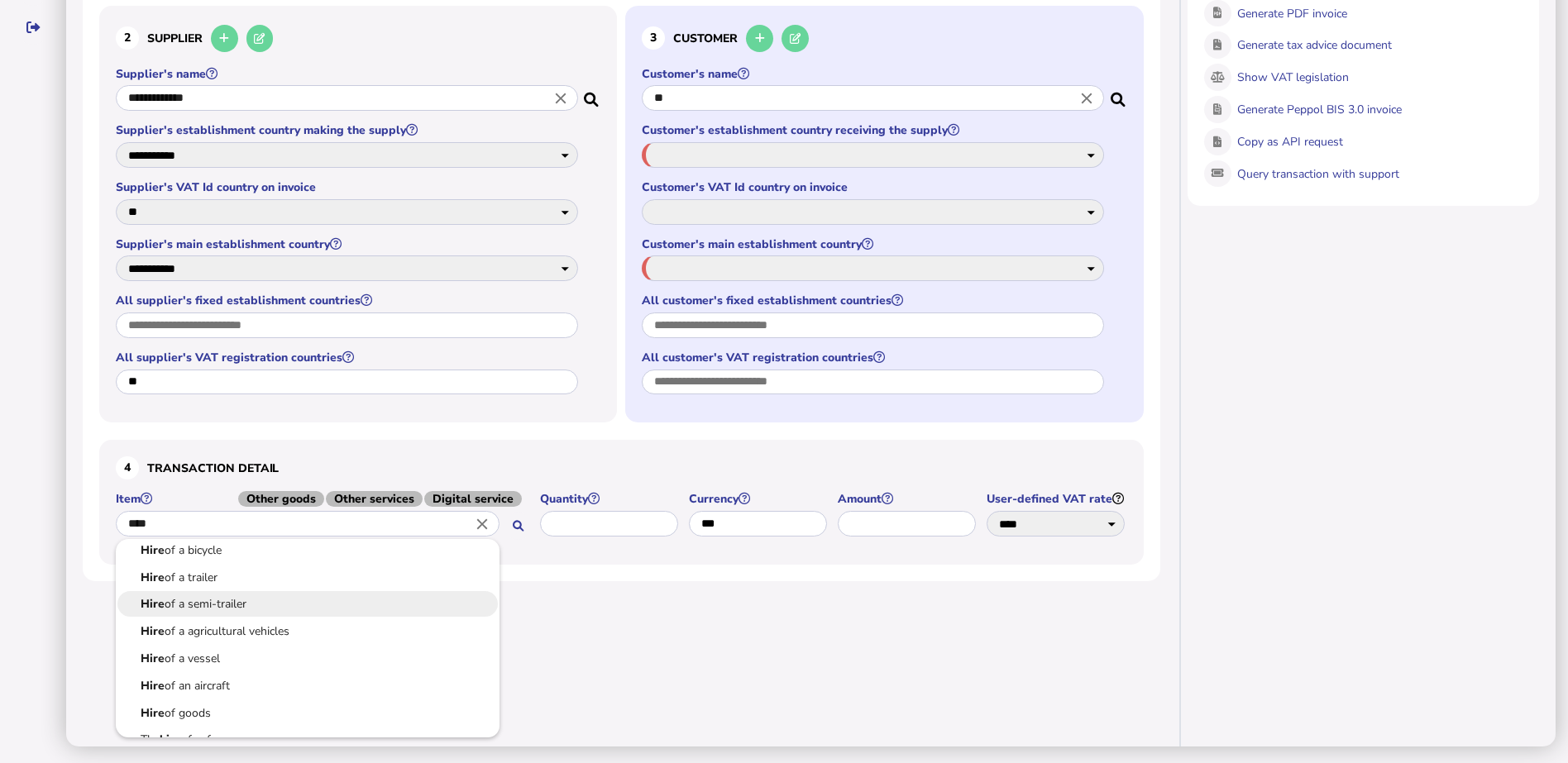 scroll, scrollTop: 47, scrollLeft: 0, axis: vertical 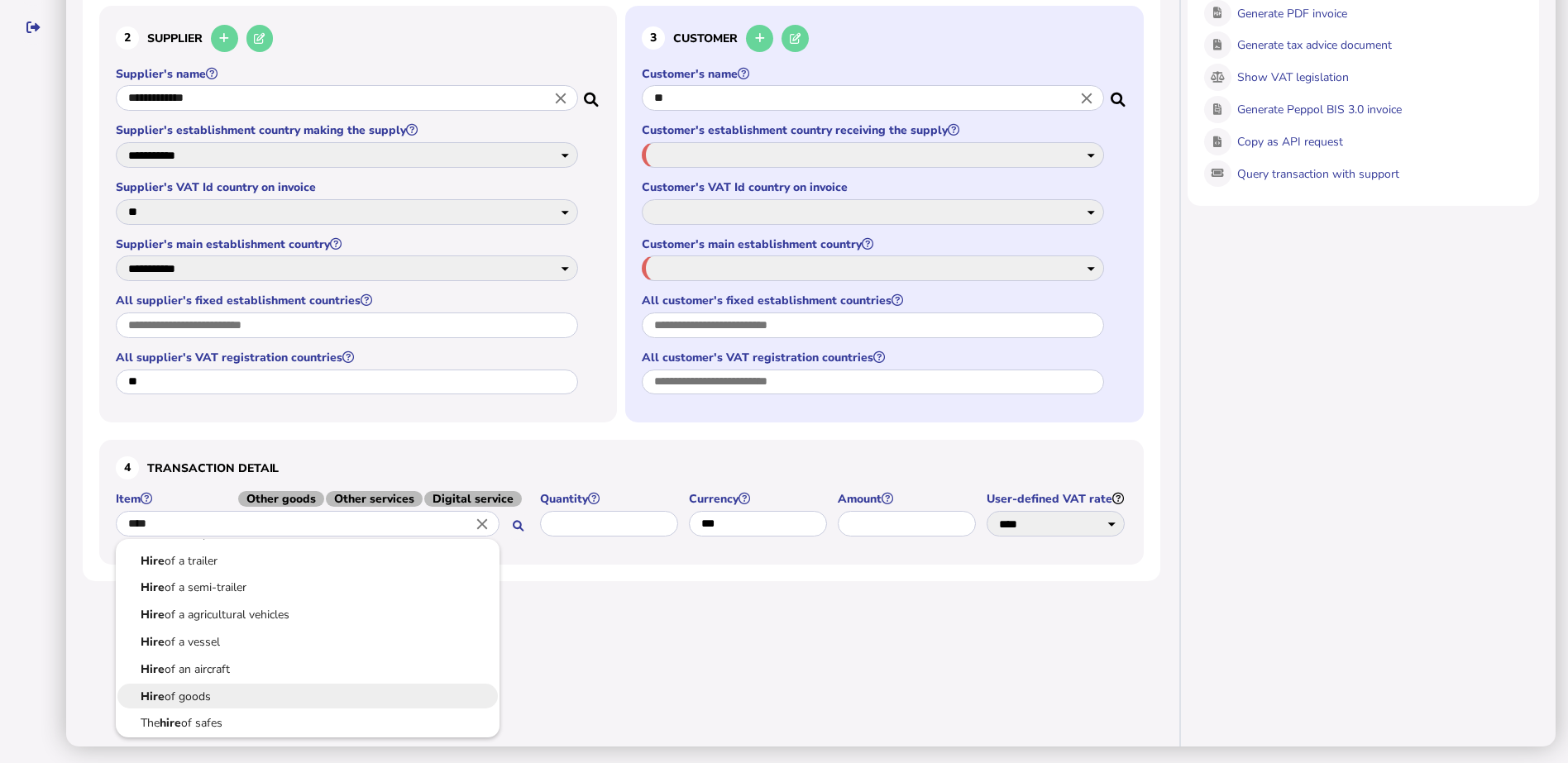 click on "Hire  of goods" at bounding box center [308, 696] 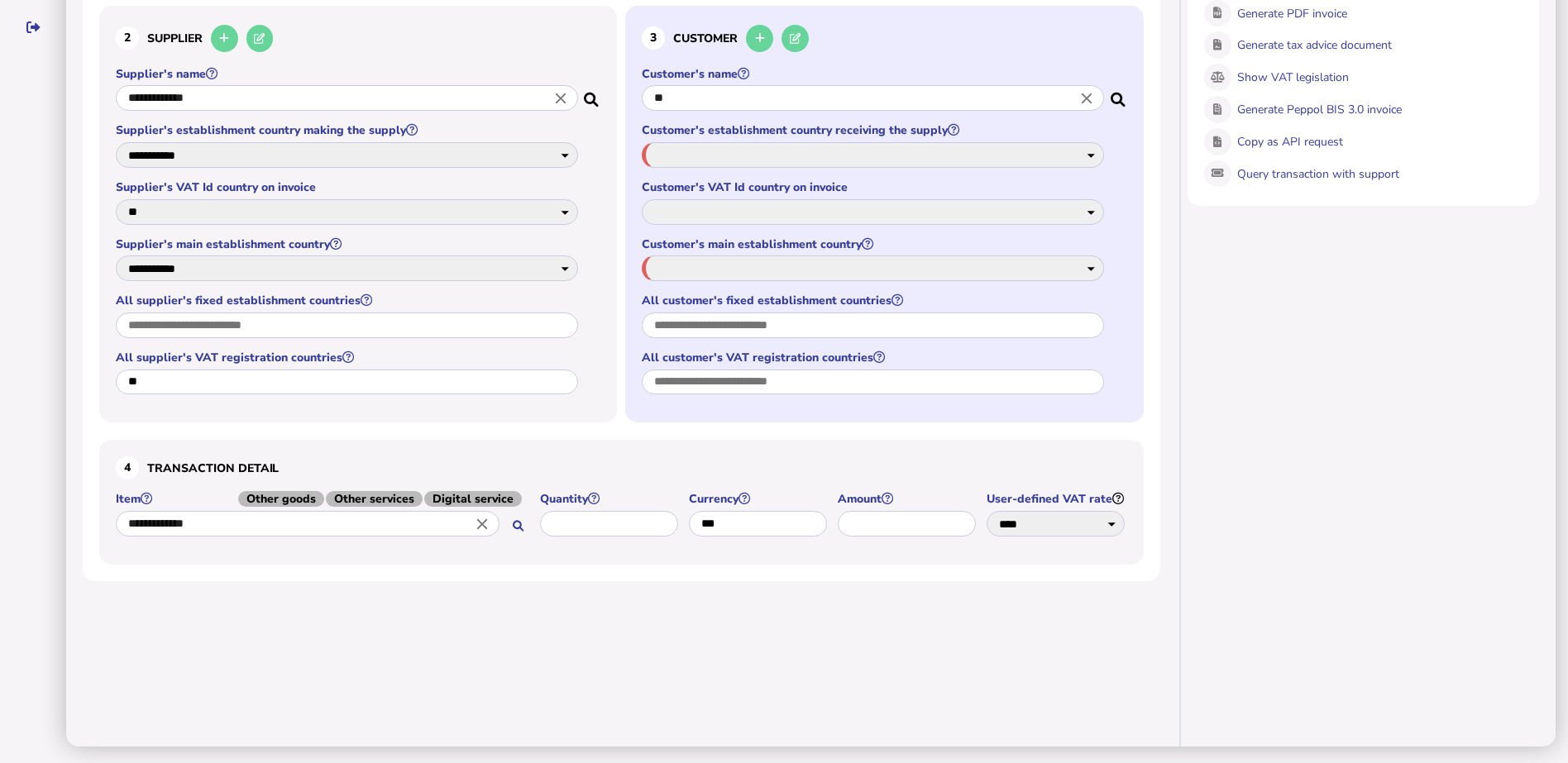 scroll, scrollTop: 0, scrollLeft: 0, axis: both 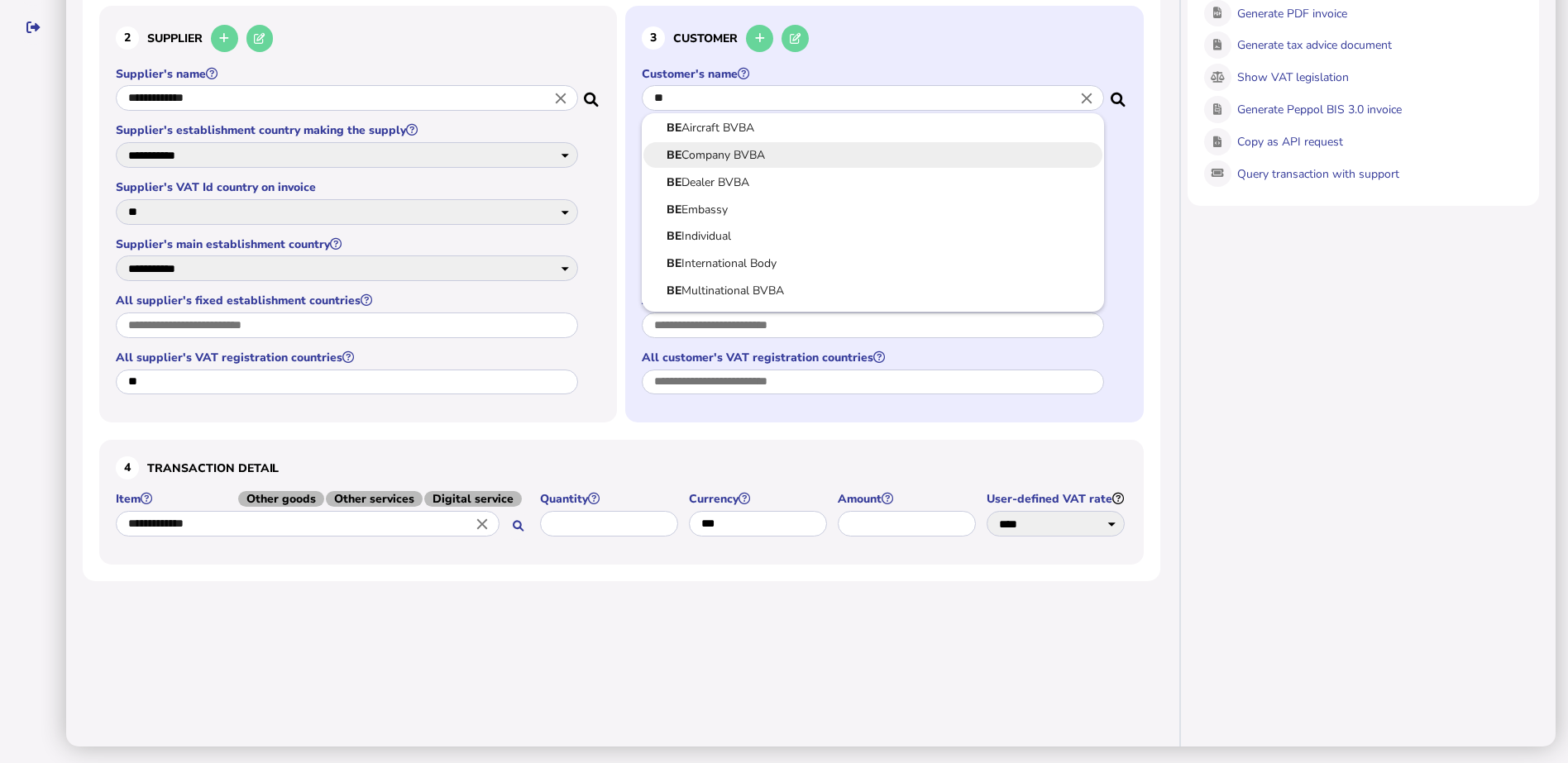 click on "BE  Company BVBA" at bounding box center [872, 155] 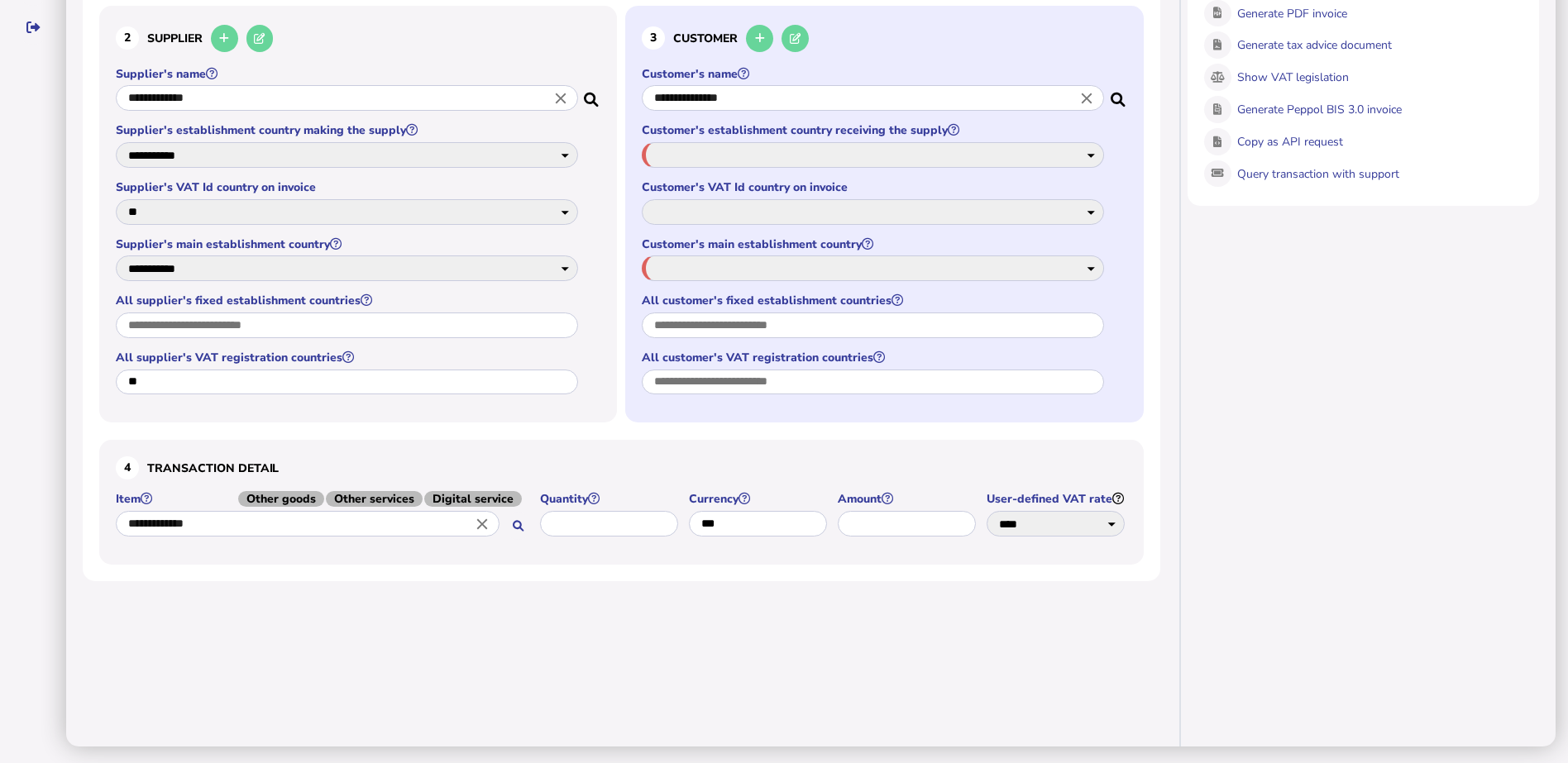 select on "**" 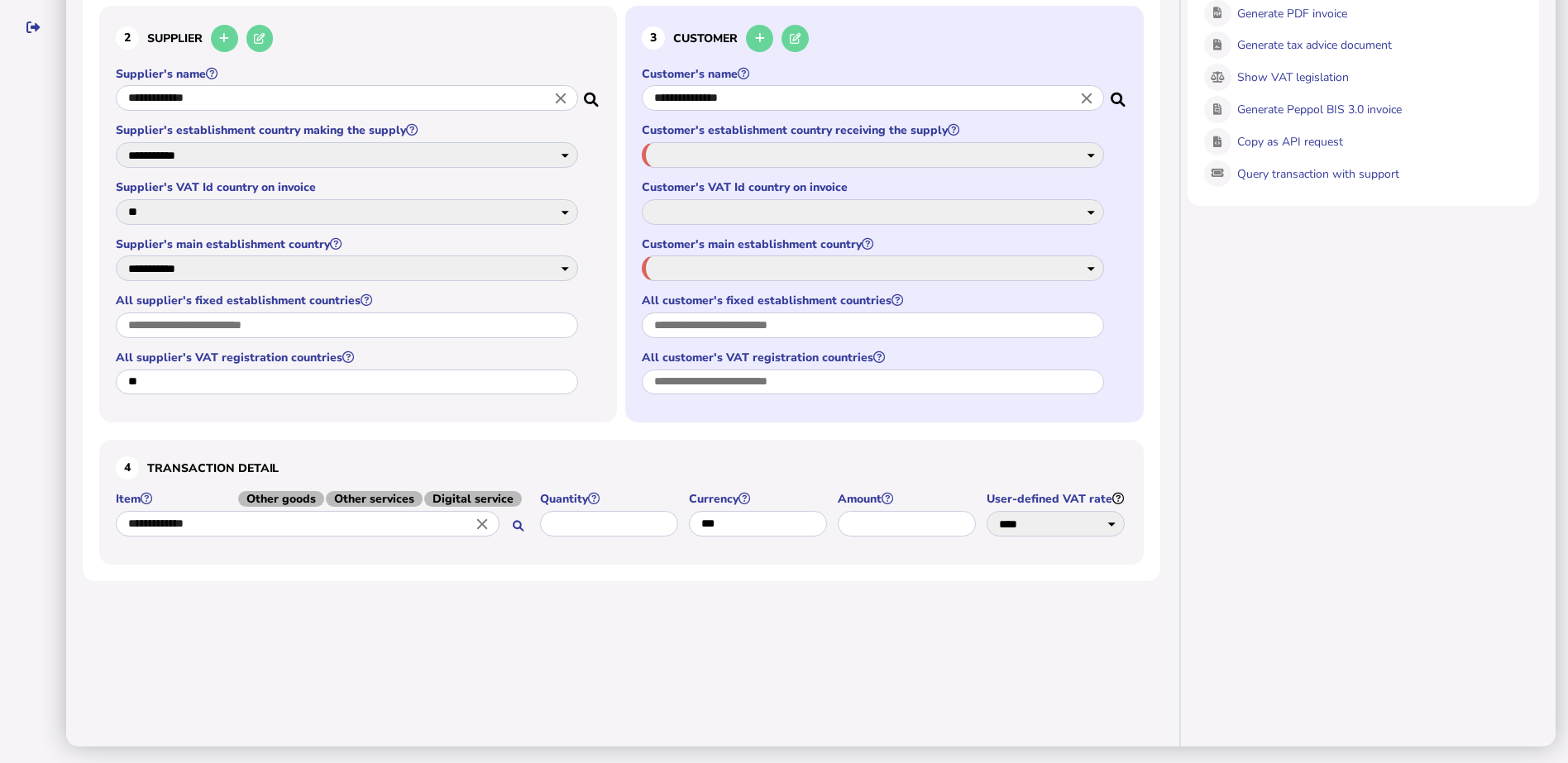 select on "**" 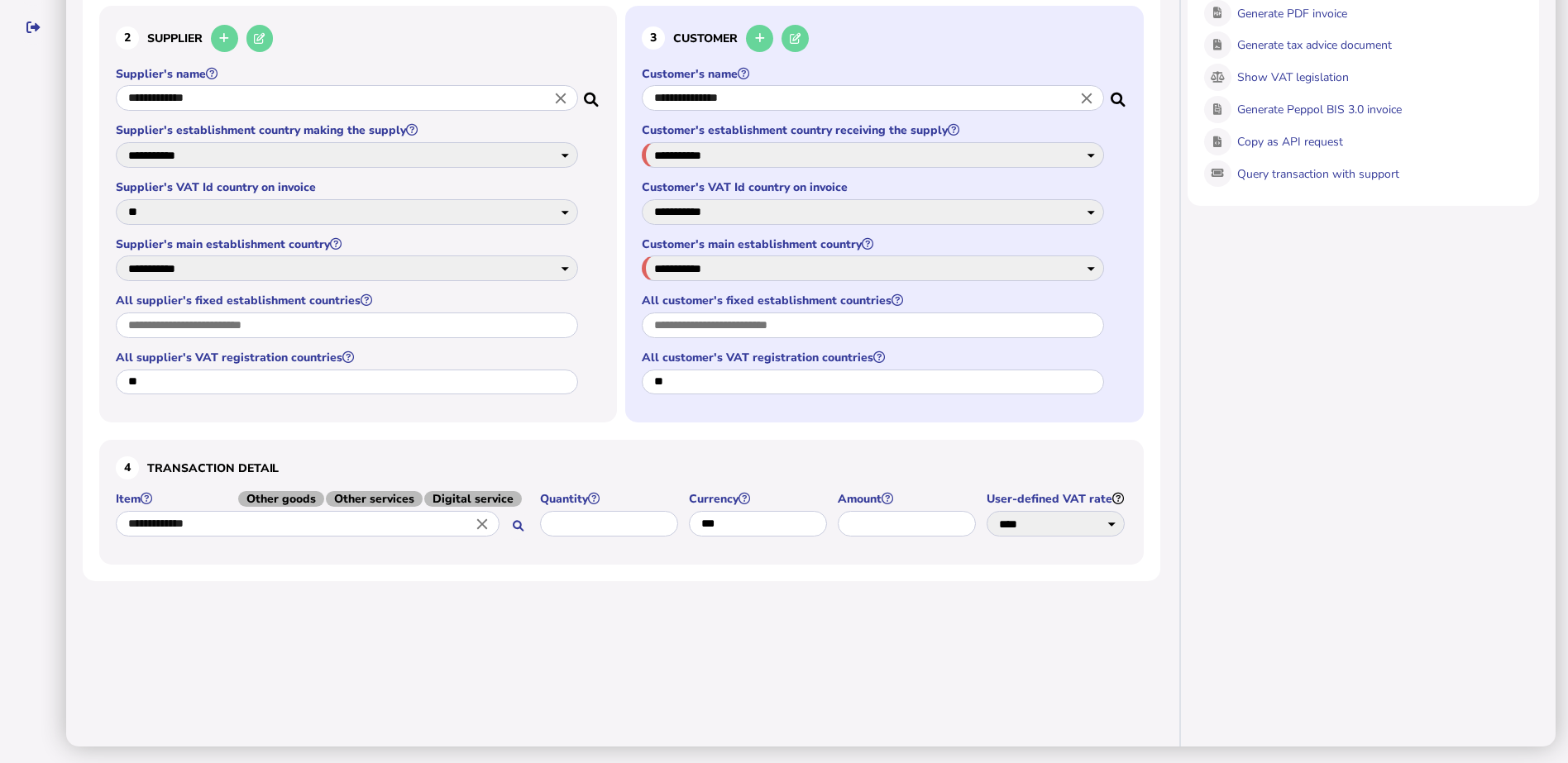select on "**" 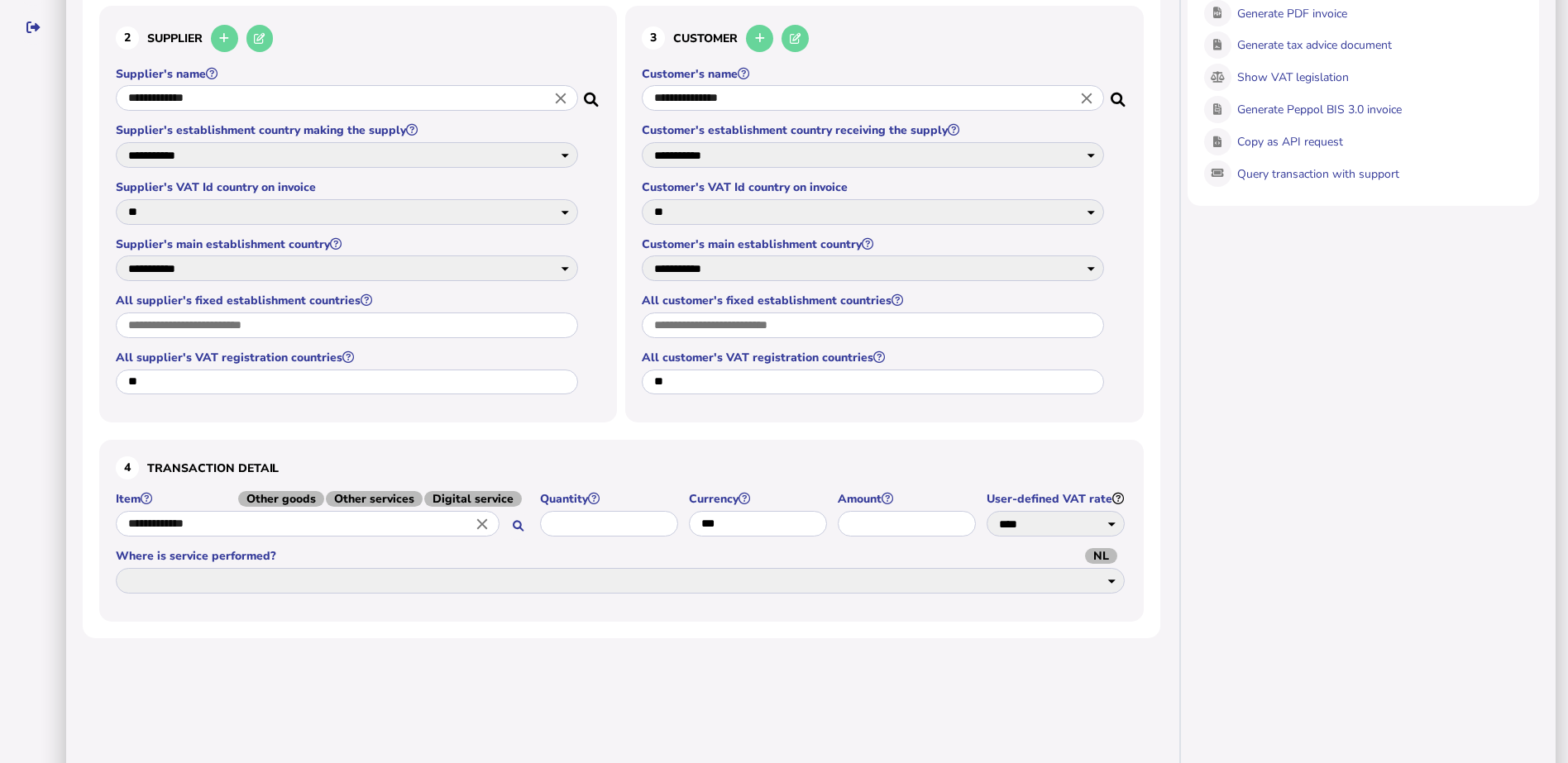 click at bounding box center (1119, 94) 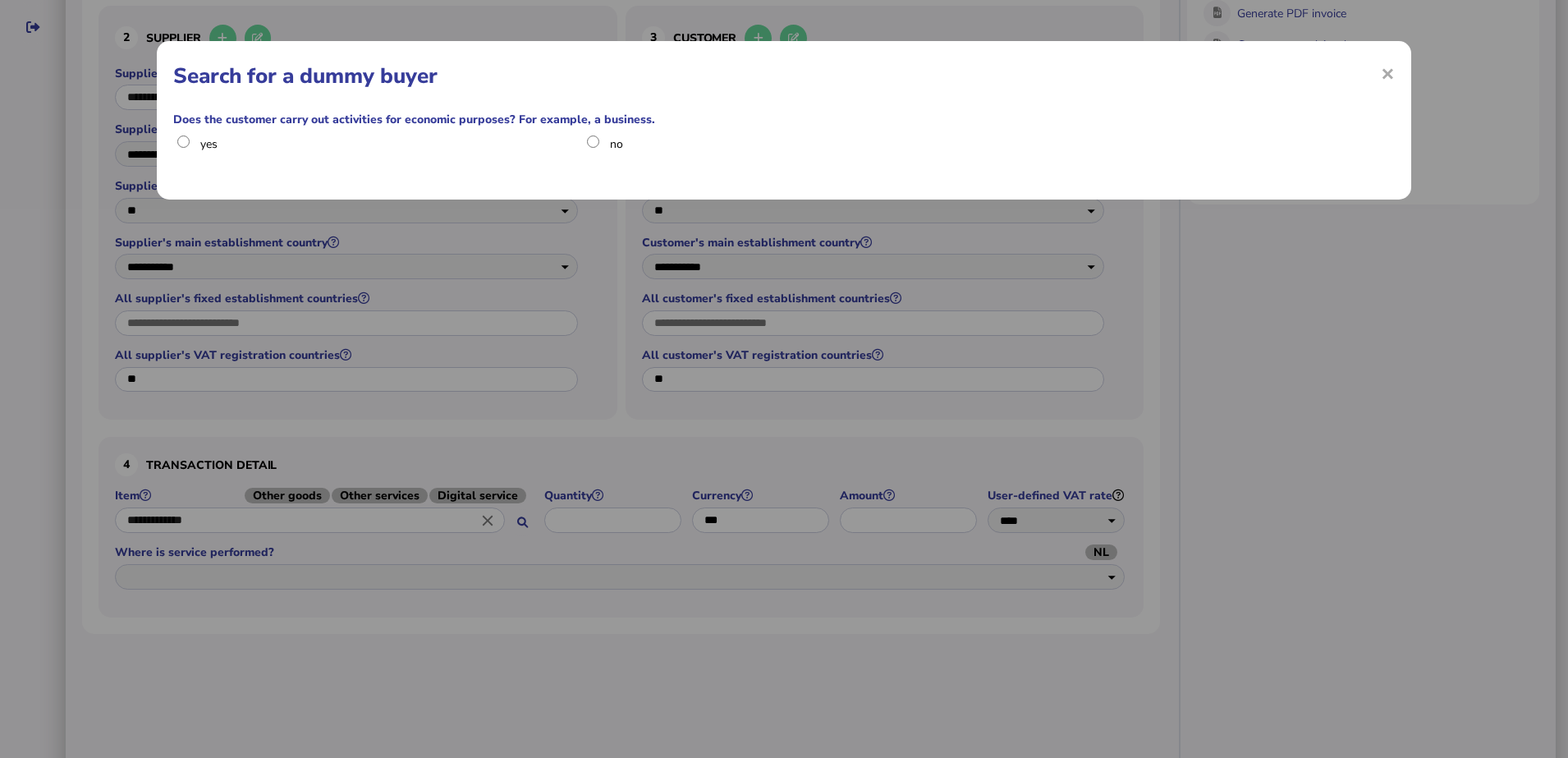 click on "Does the customer carry out activities for economic purposes? For example, a business. yes no" at bounding box center (784, 136) 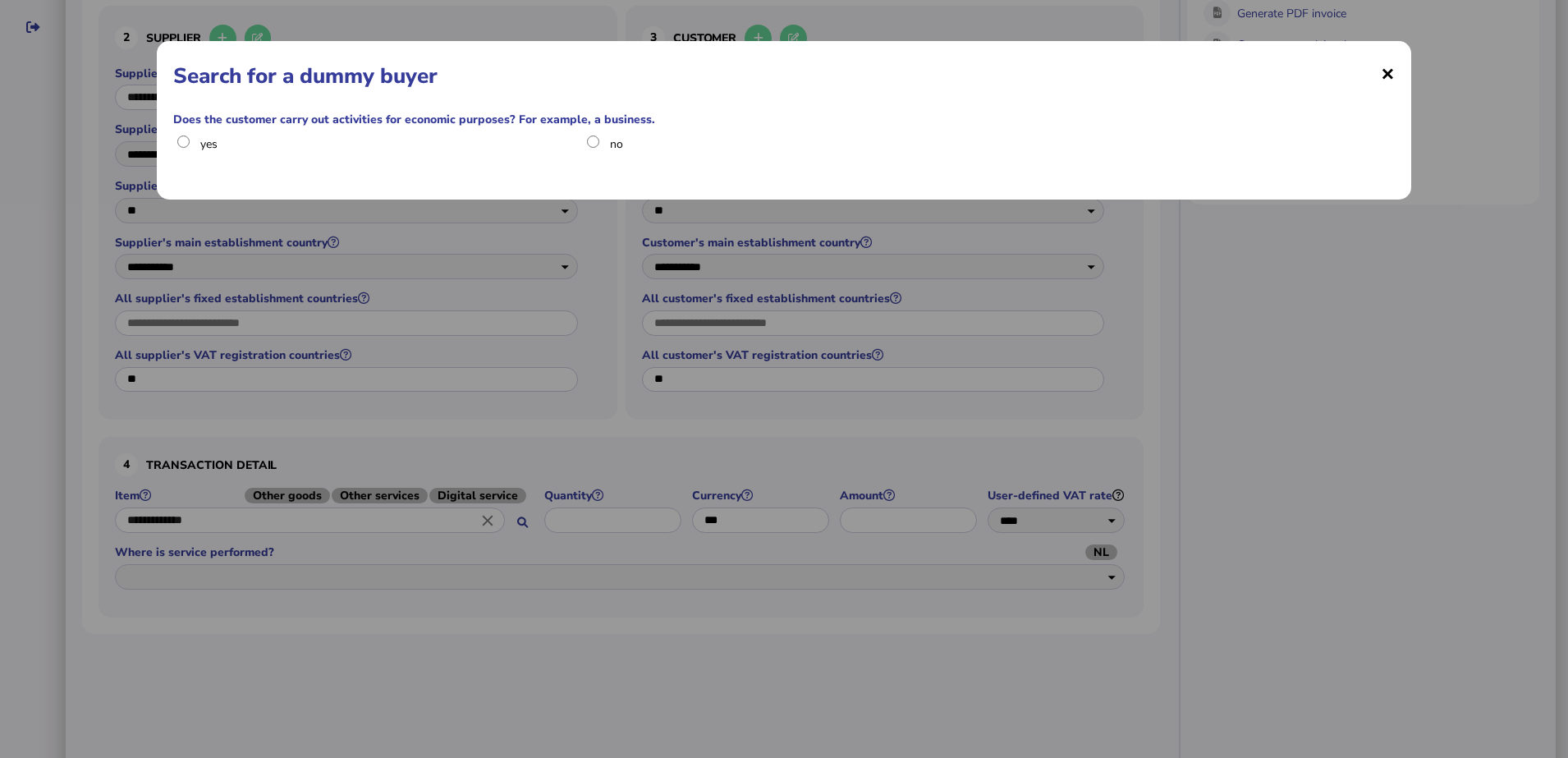 click on "×" at bounding box center (0, 0) 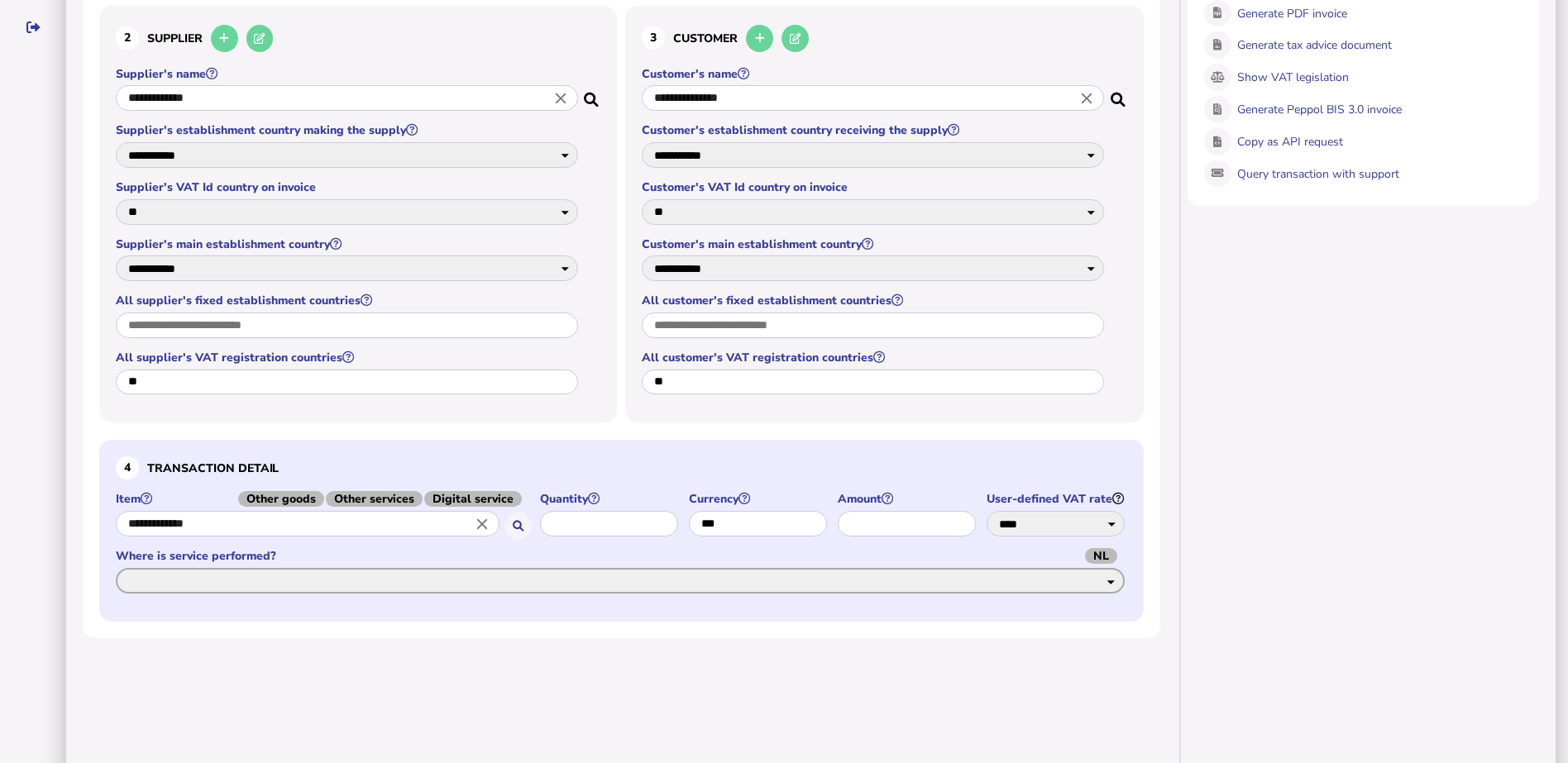 click on "**********" at bounding box center [620, 580] 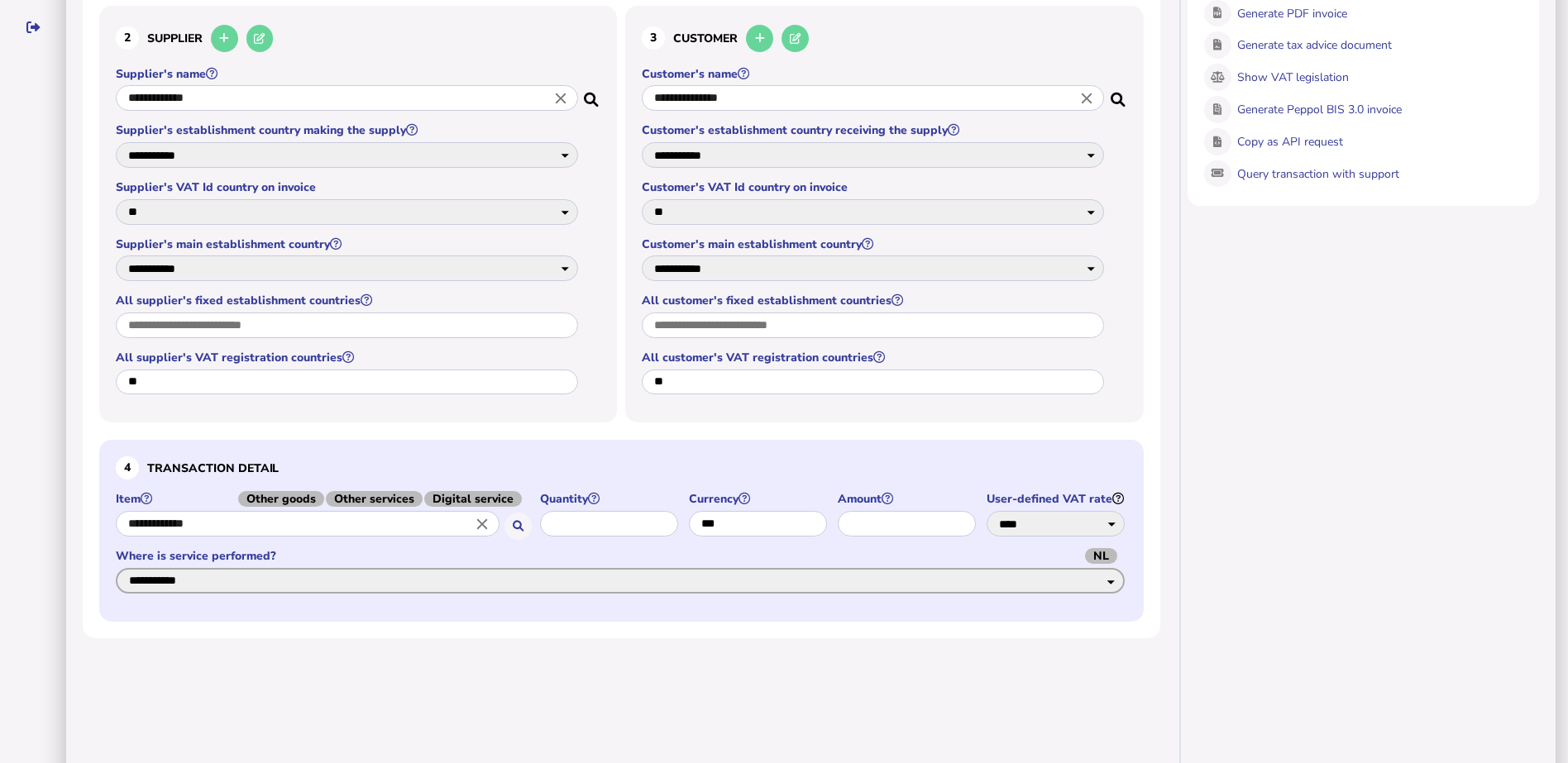 click on "**********" at bounding box center (620, 580) 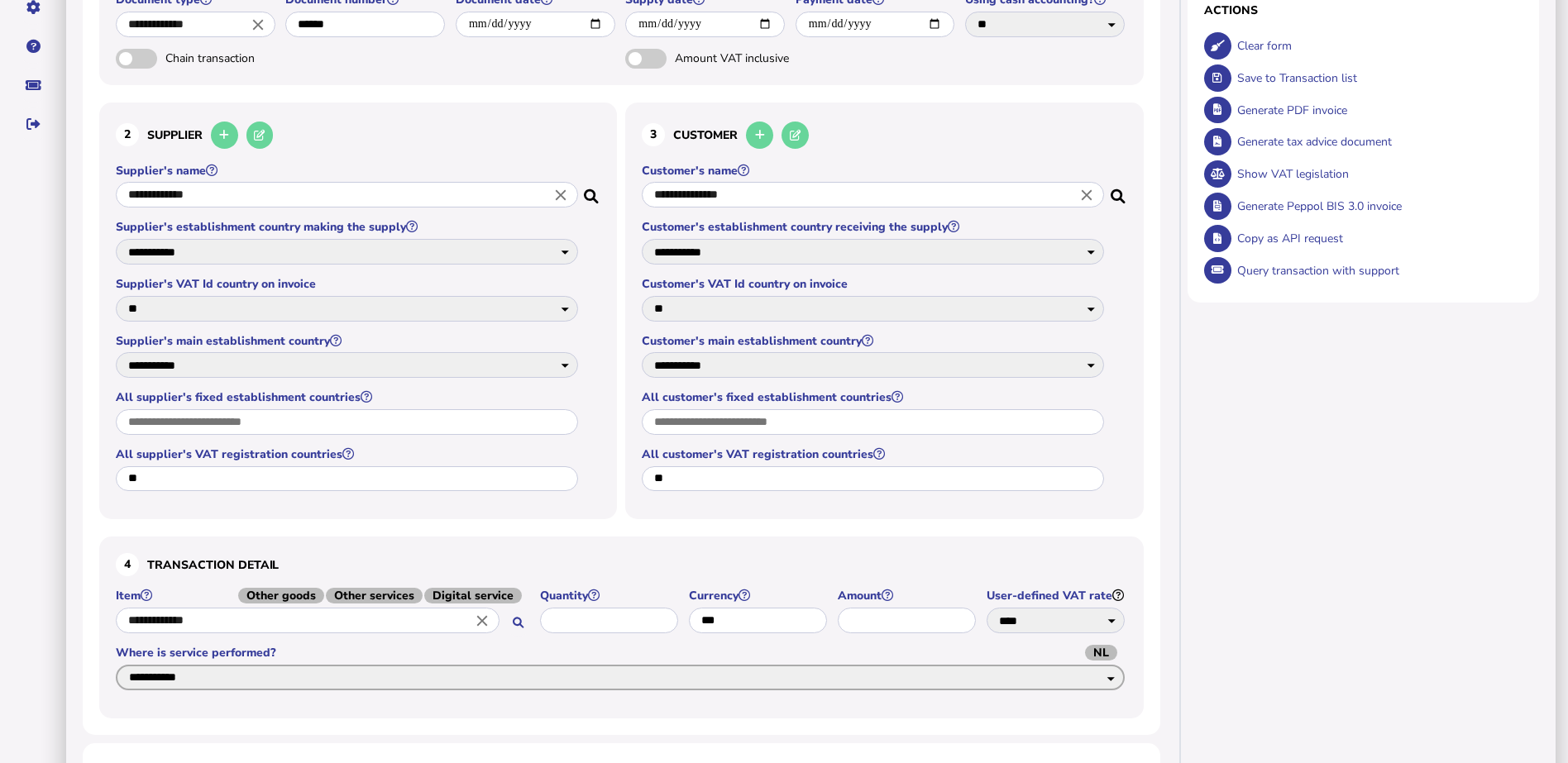 scroll, scrollTop: 356, scrollLeft: 0, axis: vertical 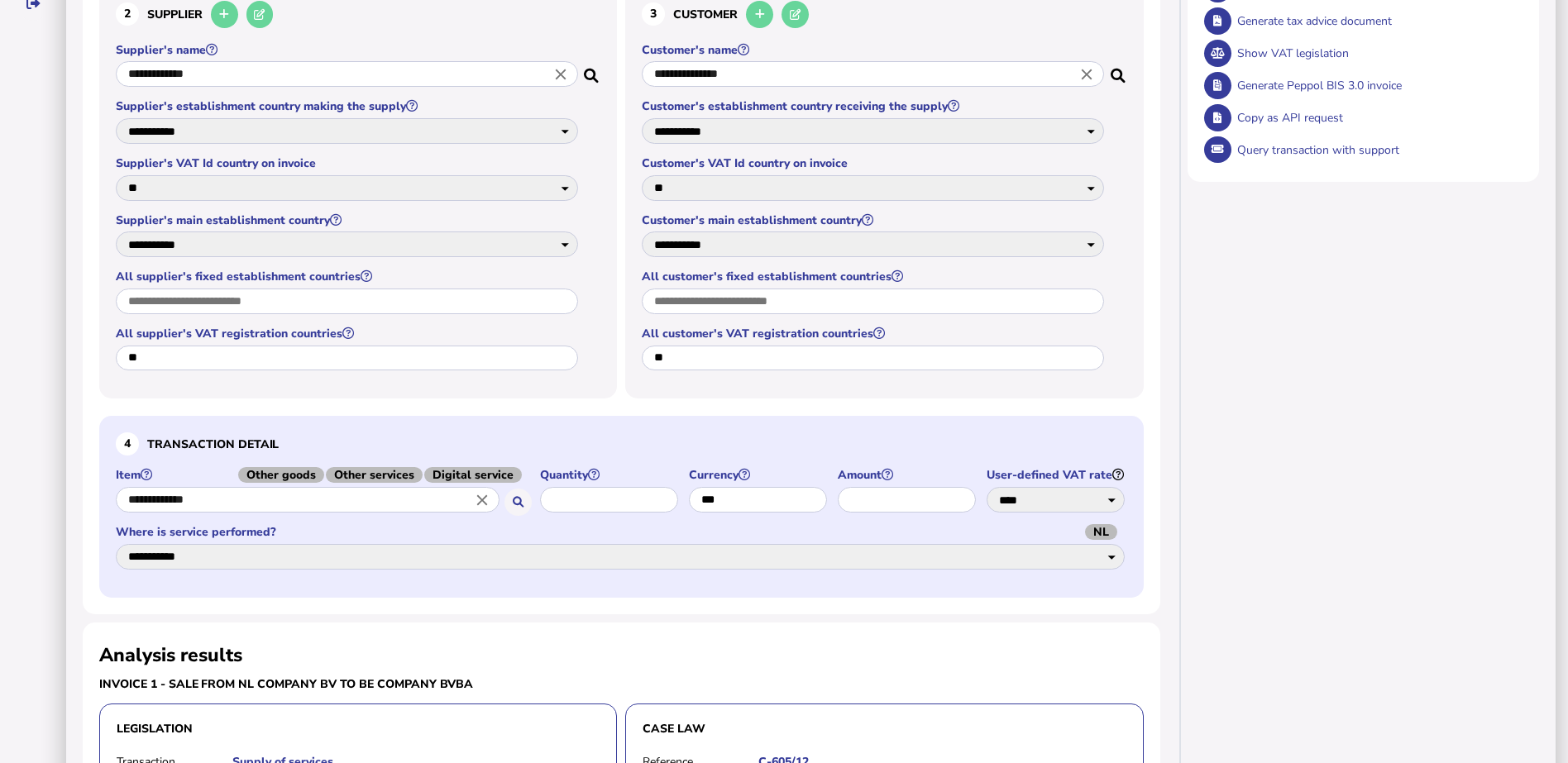 click on "NL" at bounding box center (1101, 532) 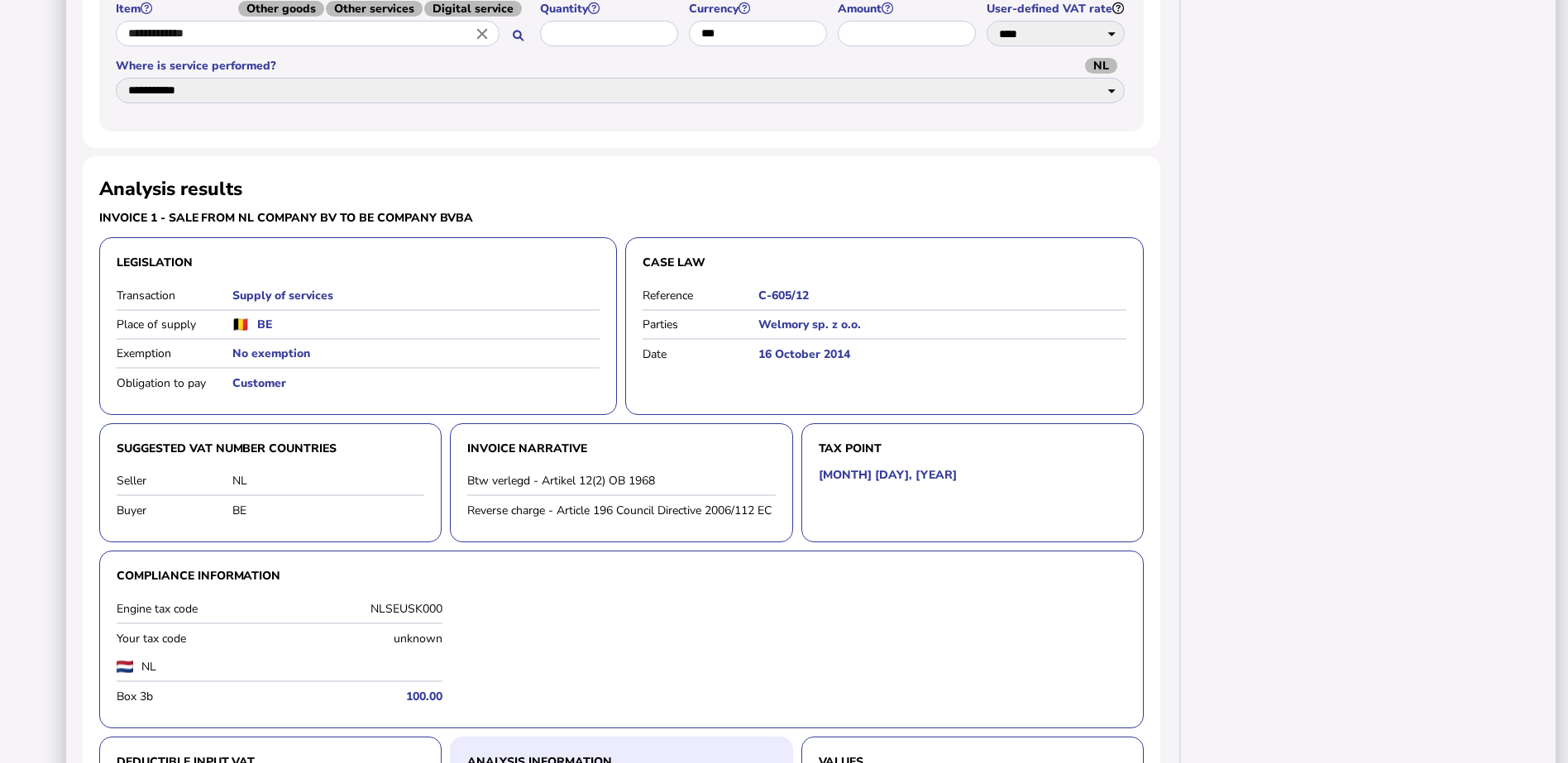 scroll, scrollTop: 770, scrollLeft: 0, axis: vertical 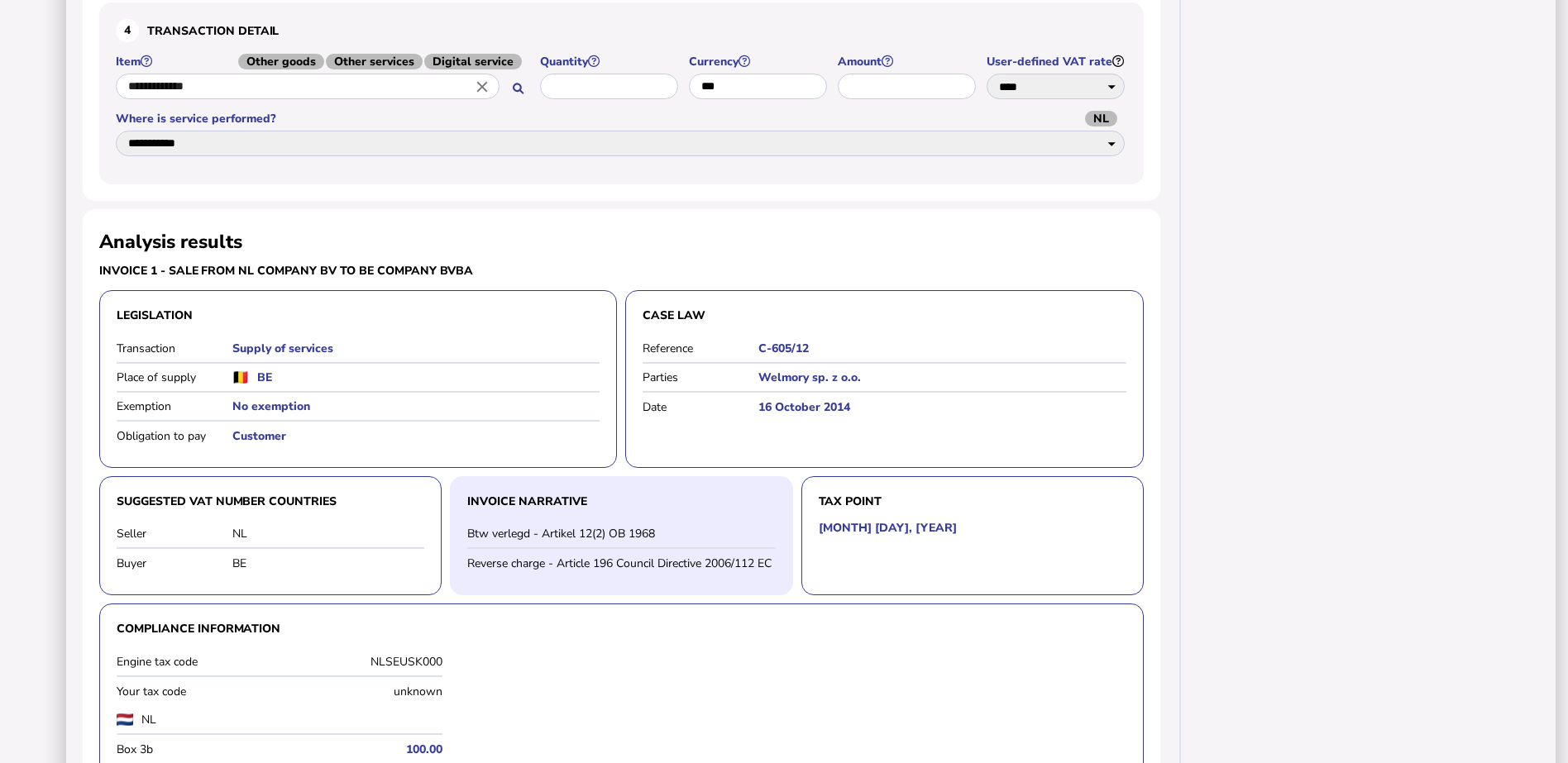 click on "Reverse charge - Article 196 Council Directive 2006/112 EC" at bounding box center (621, 563) 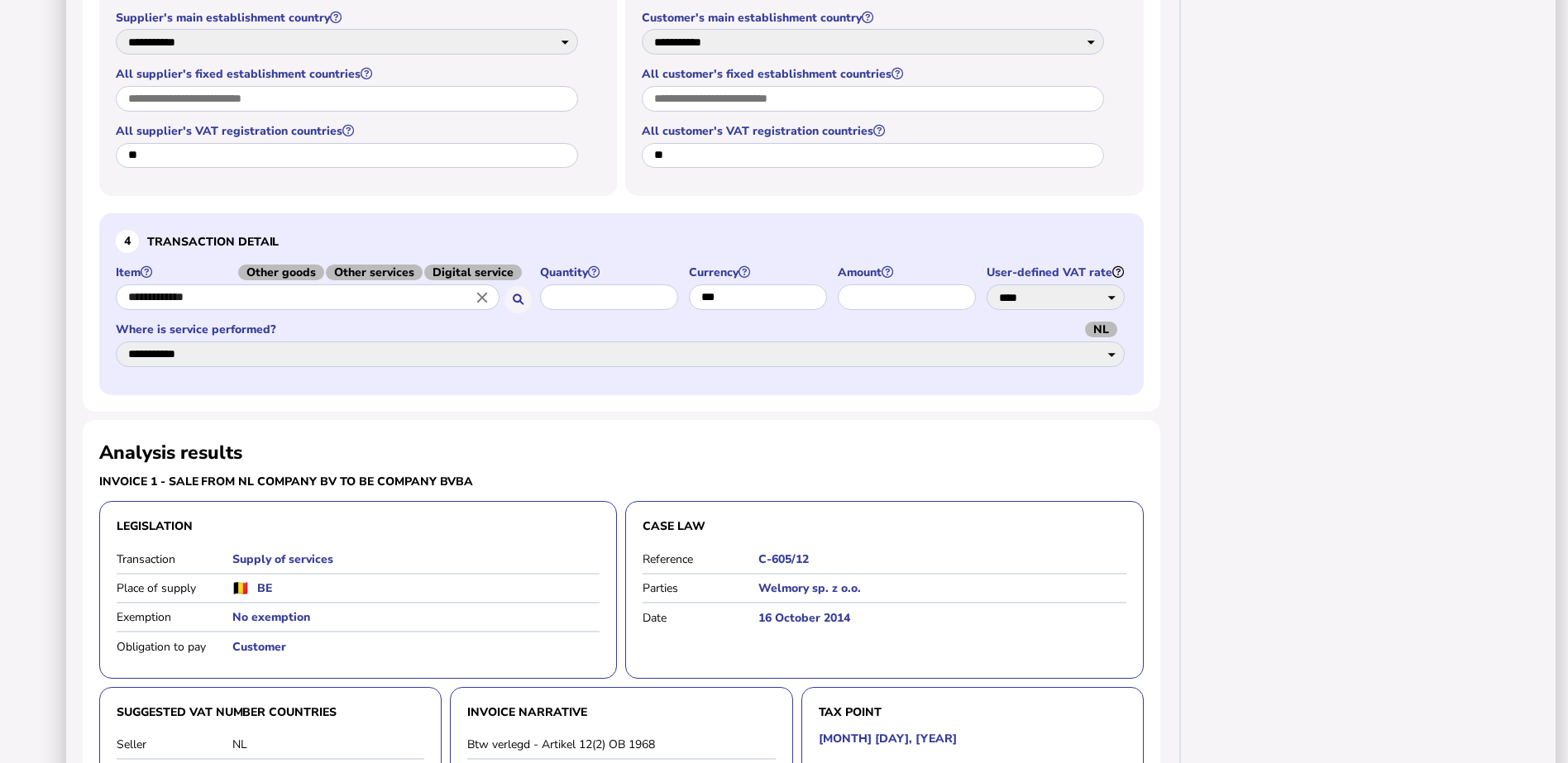 scroll, scrollTop: 666, scrollLeft: 0, axis: vertical 